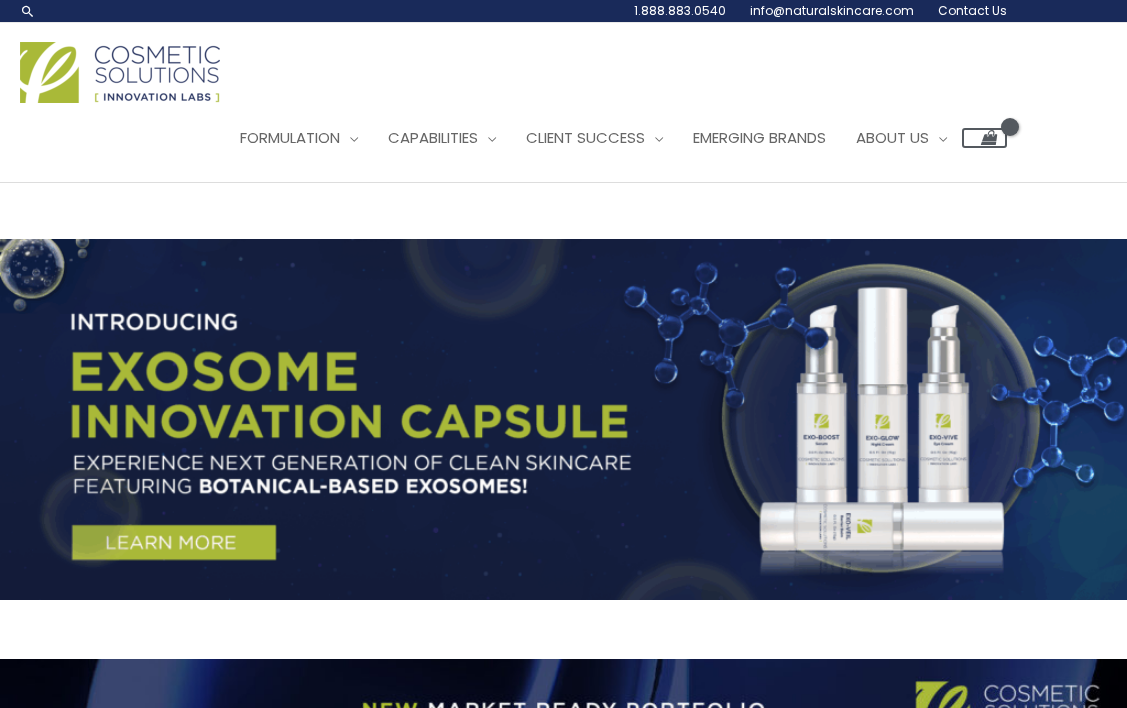 scroll, scrollTop: 0, scrollLeft: 0, axis: both 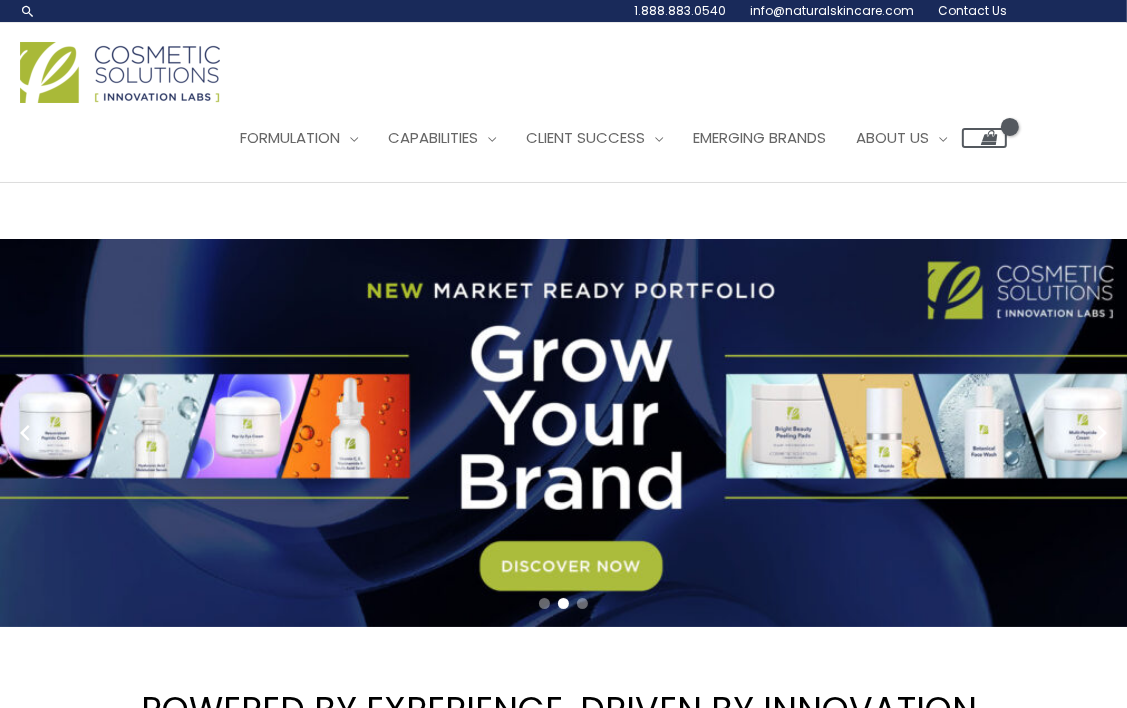 click on "Contact Us" at bounding box center (972, 10) 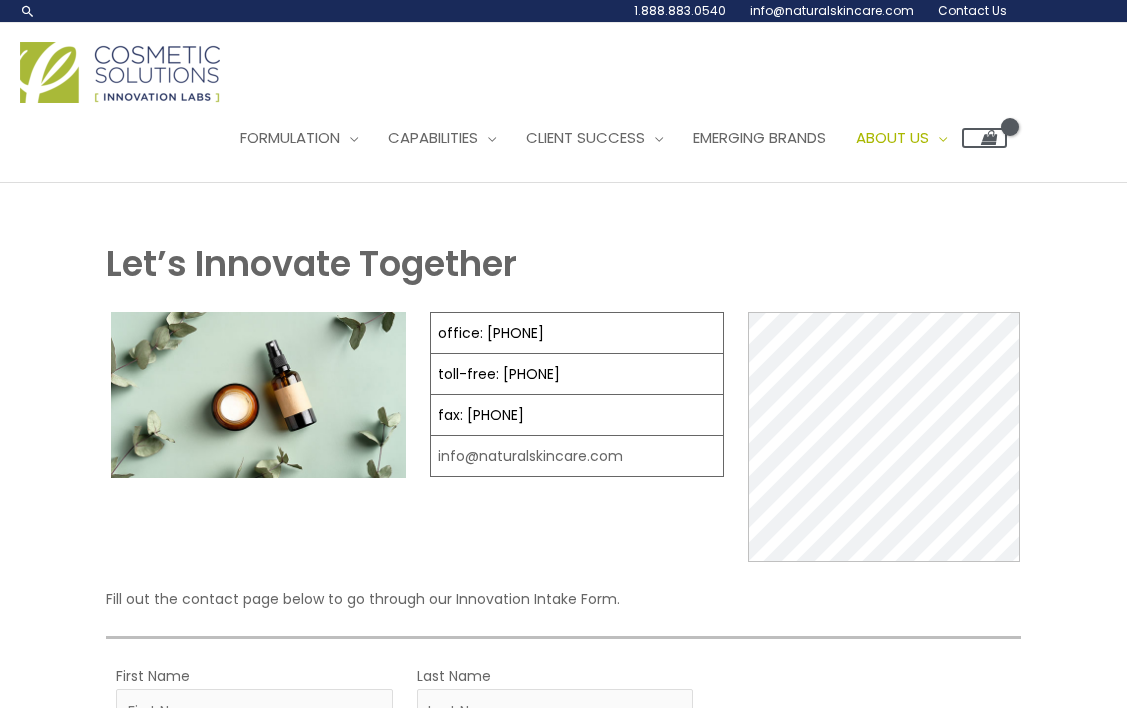 scroll, scrollTop: 0, scrollLeft: 0, axis: both 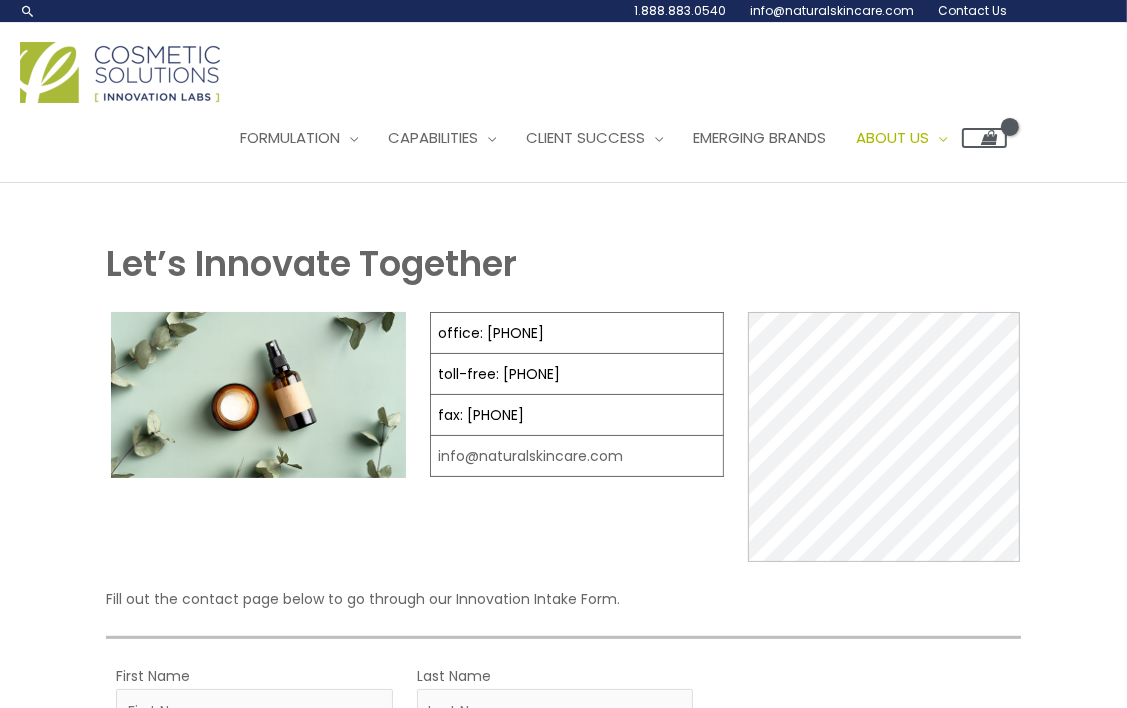 select 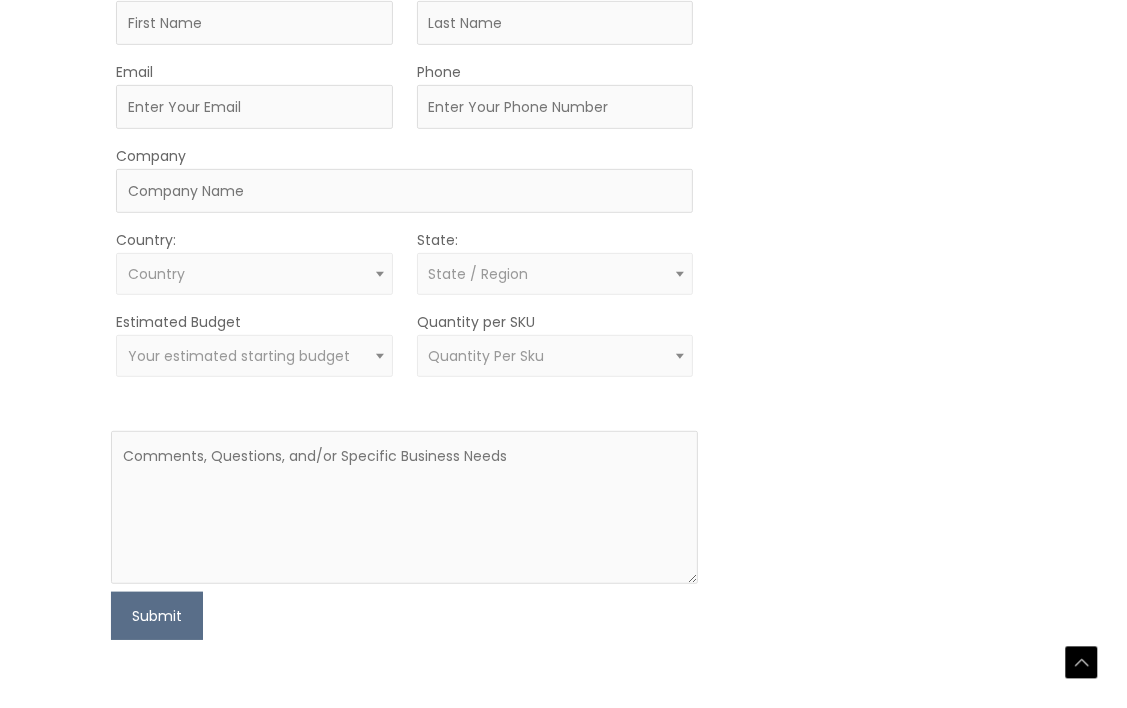 scroll, scrollTop: 700, scrollLeft: 0, axis: vertical 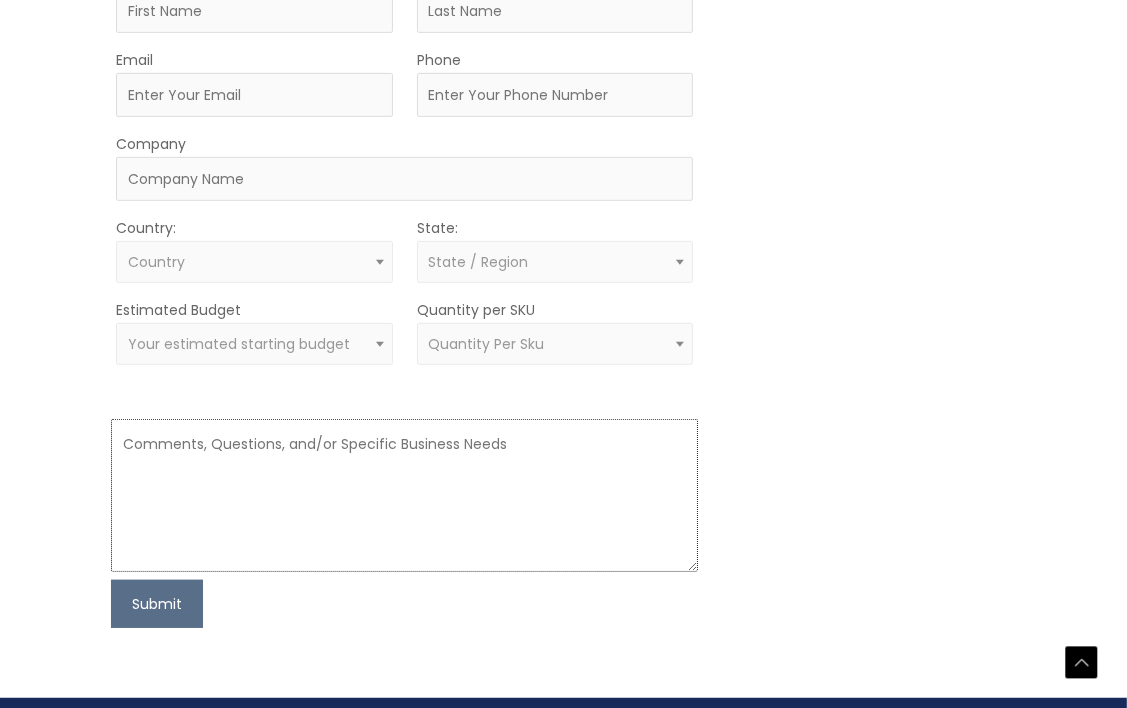 click at bounding box center (404, 495) 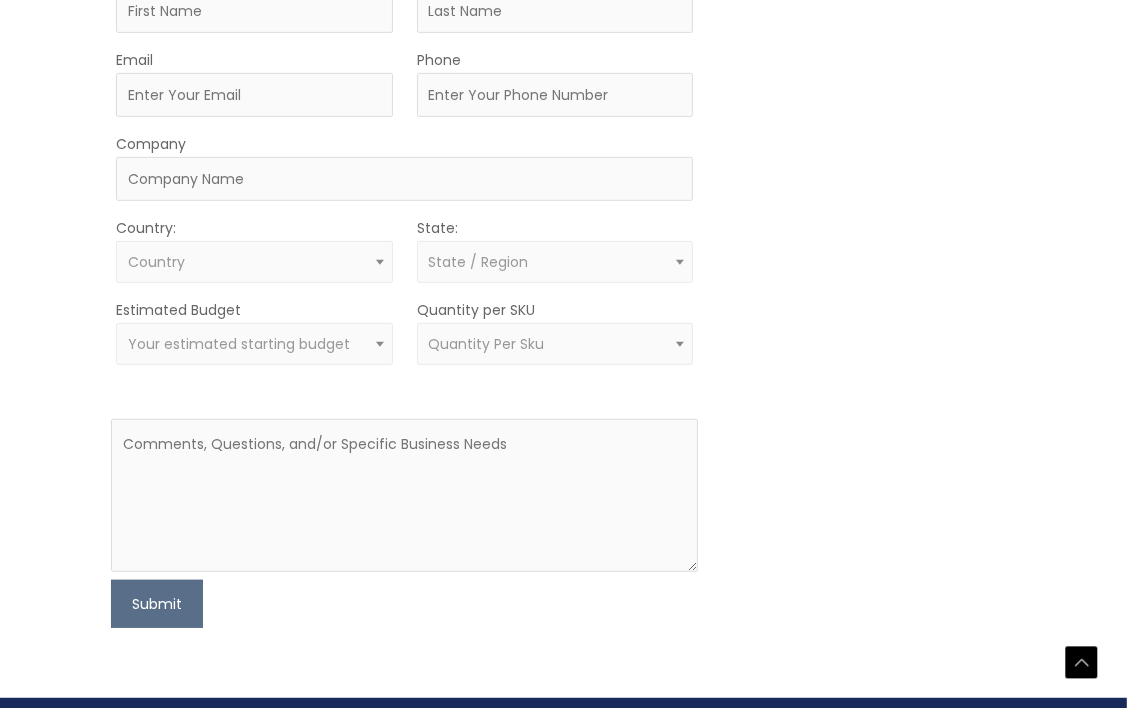 click on "First Name
Last Name
Email
Phone
Company
Country:
Select country United States Afghanistan Aland Islands Albania Algeria Andorra American Samoa Angola Anguilla Antarctica Antigua and Barbuda Argentina Armenia Aruba Australia Austria Azerbaijan Bahamas Bahrain Bangladesh Barbados Belarus Belgium Belize Benin Bermuda Bhutan Bolivia Bonaire, Saint Eustatius and Saba Bosnia and Herzegovina Botswana Bouvet Island Brazil British Indian Ocean Territory Brunei Darussalam Bulgaria Burkina Faso Burundi Cambodia Cameroon Canada Cape Verde Cayman Islands Central African Republic CCeuta and Melilla Chad Chile China Christmas Island Cocos (Keeling) Islands Colombia Comoros Congo, Republic of Congo, Democratic Republic of Cook Islands Costa Rica Cote d'Ivoire Croatia/Hrvatska Cuba Curaçao Cyprus Czech Republic Denmark Djibouti Dominica Dominican Republic East Timor Ecuador Egypt El Salvador Equatorial Guinea Eritrea Estonia Ethiopia Fiji" at bounding box center [404, 295] 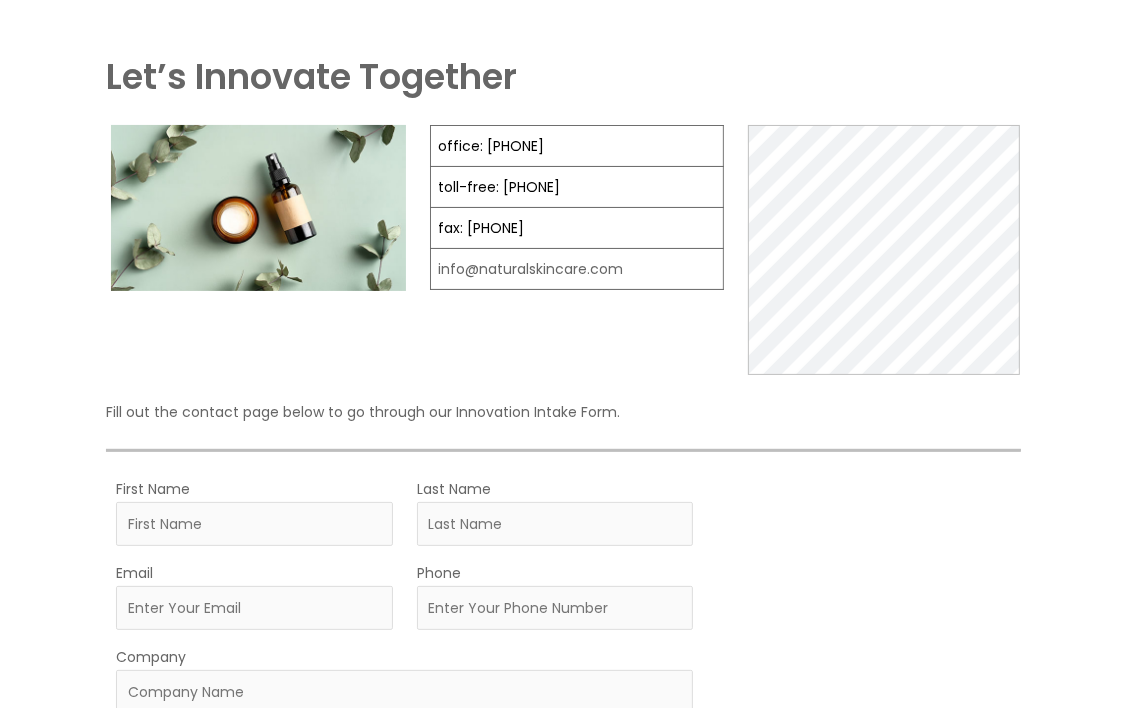 scroll, scrollTop: 0, scrollLeft: 0, axis: both 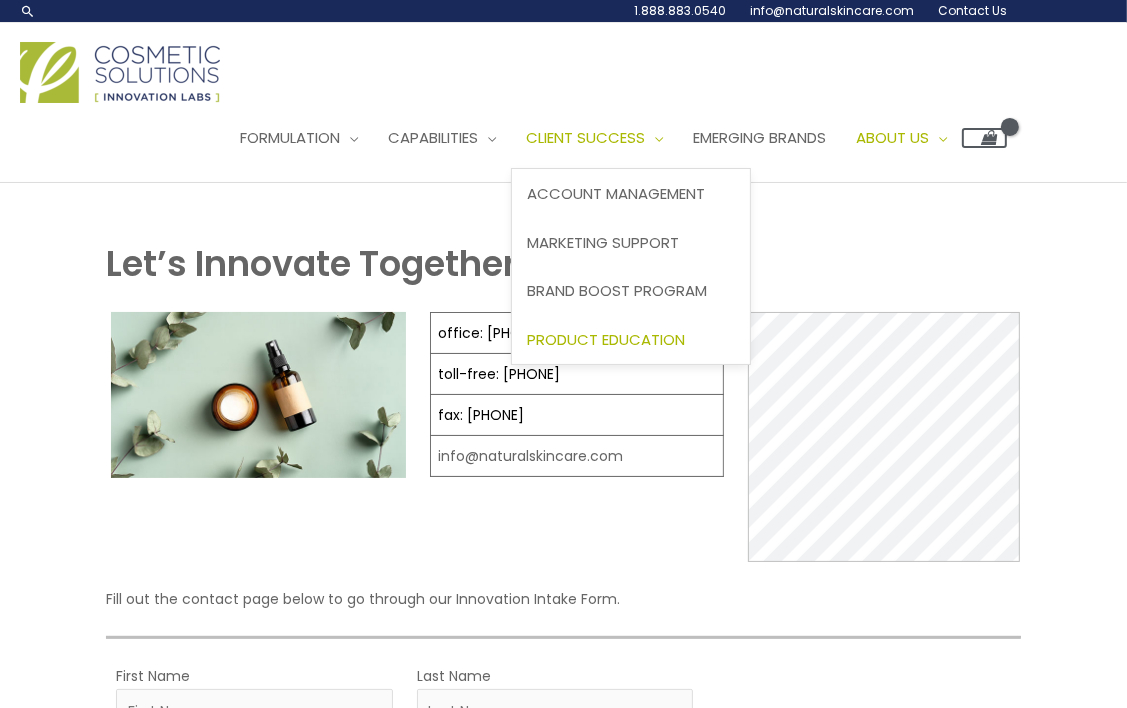 click on "Product Education" at bounding box center [606, 339] 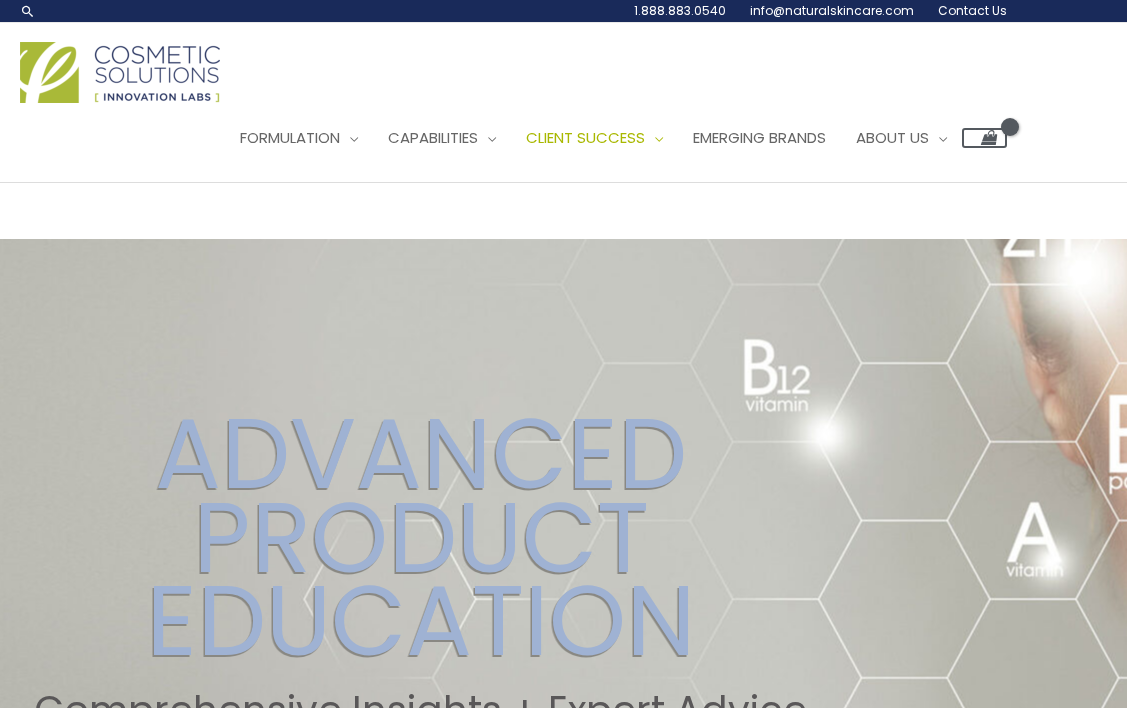 scroll, scrollTop: 0, scrollLeft: 0, axis: both 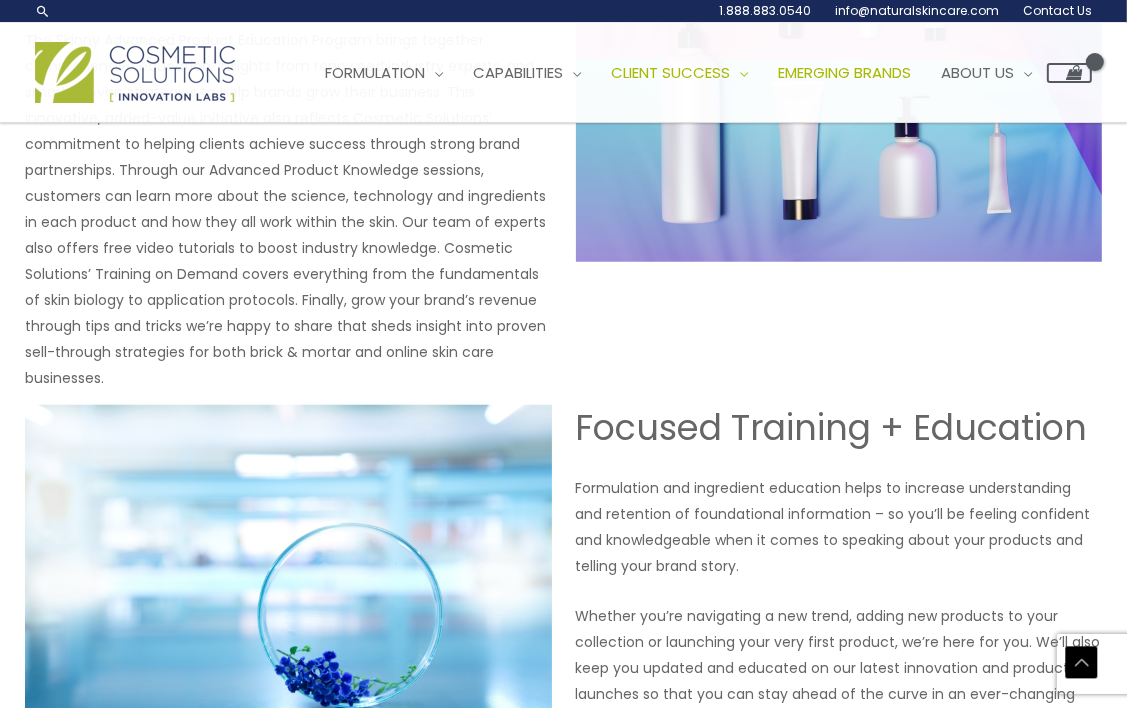 click on "Emerging Brands" at bounding box center (844, 72) 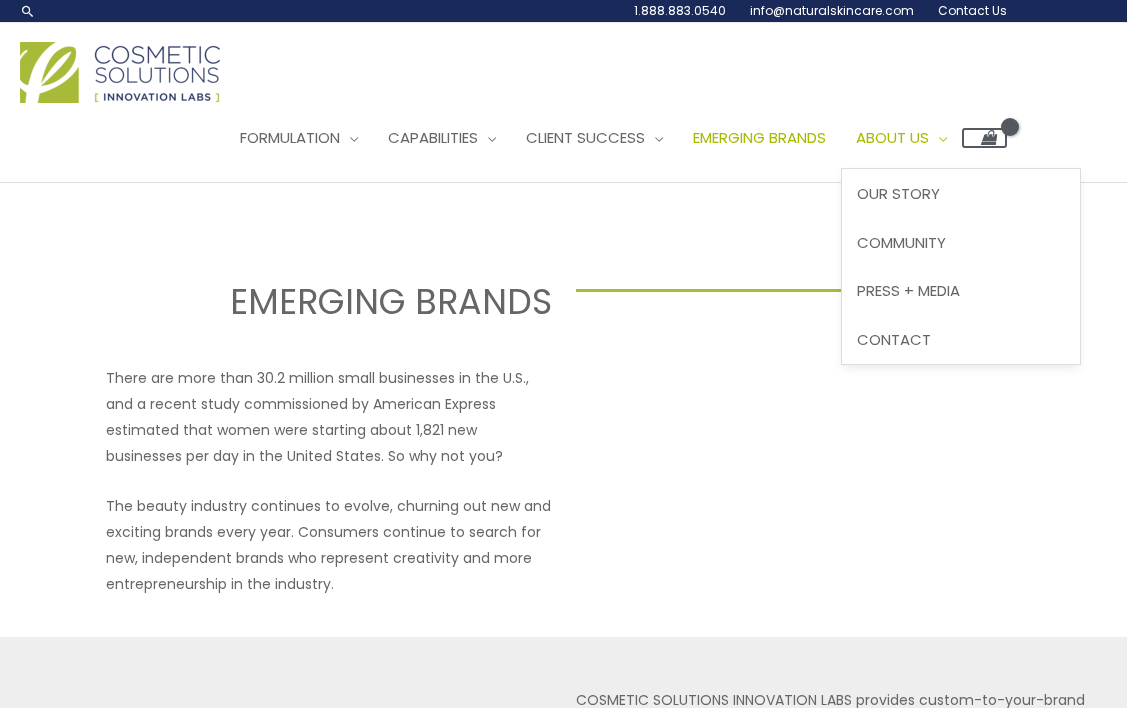 scroll, scrollTop: 0, scrollLeft: 0, axis: both 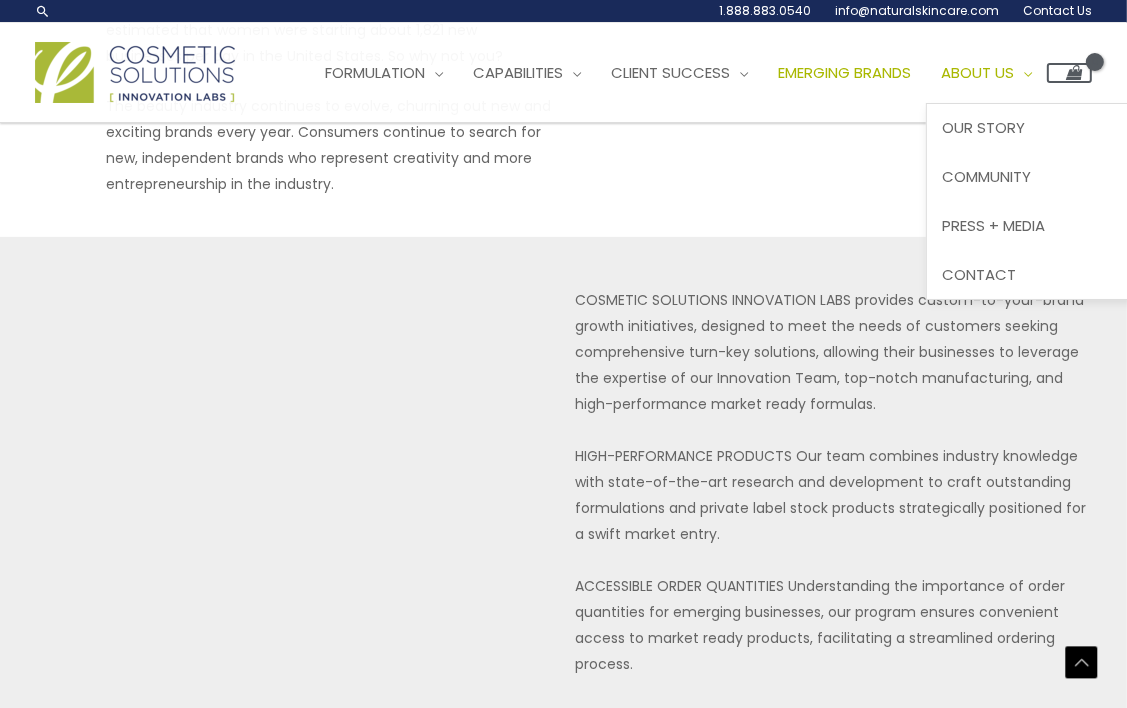 click on "About Us" at bounding box center [977, 72] 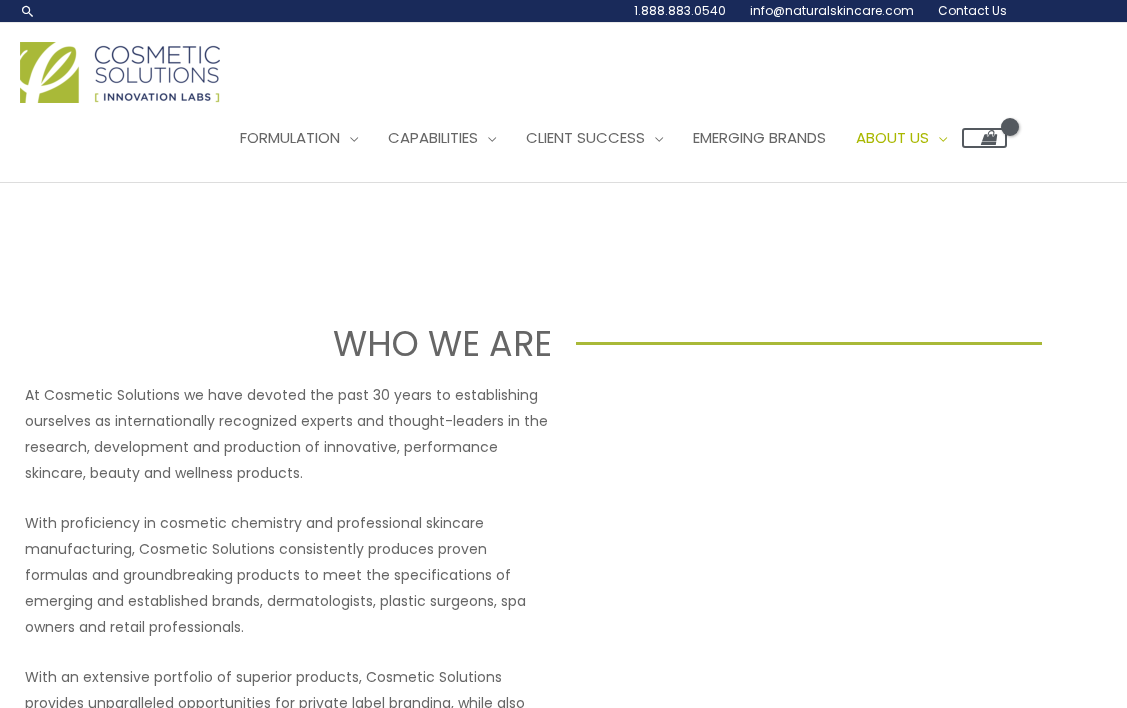 scroll, scrollTop: 0, scrollLeft: 0, axis: both 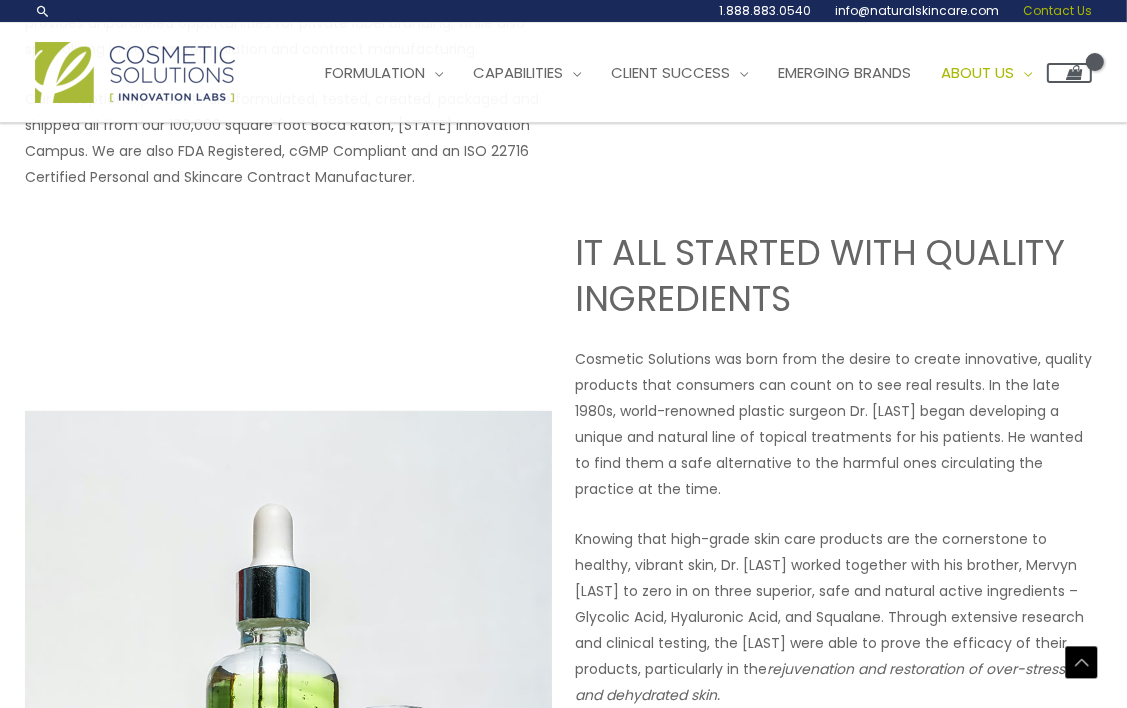 click on "Contact Us" at bounding box center [1057, 10] 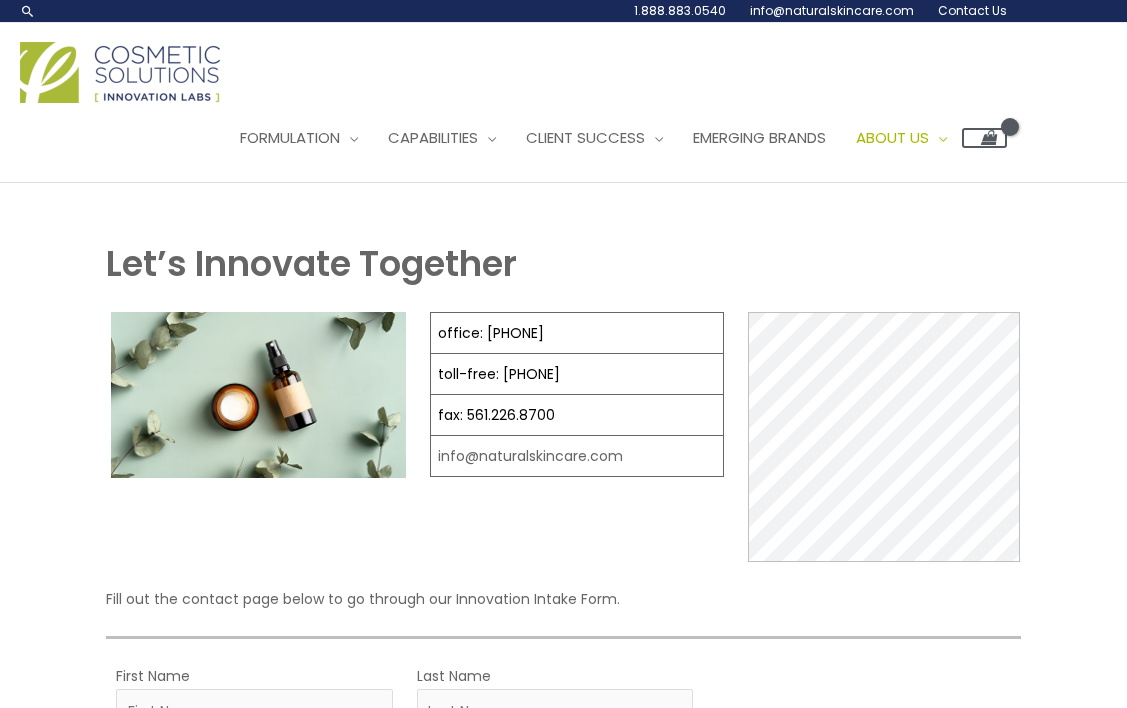 scroll, scrollTop: 0, scrollLeft: 0, axis: both 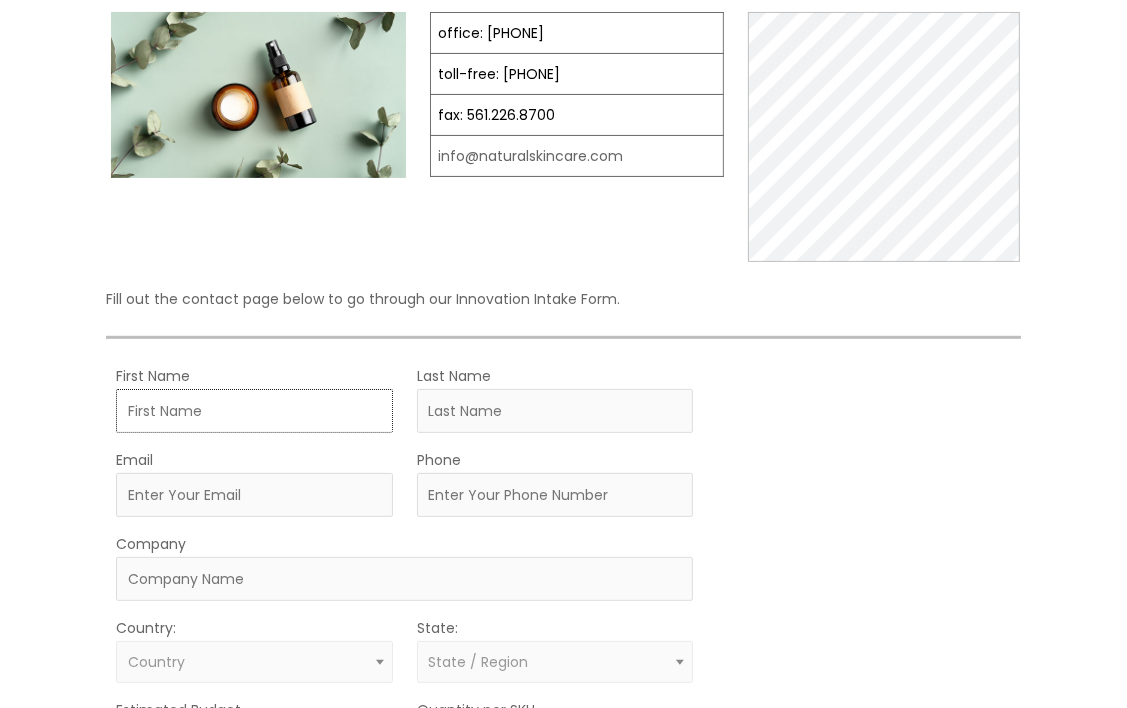 click on "First Name" at bounding box center (254, 411) 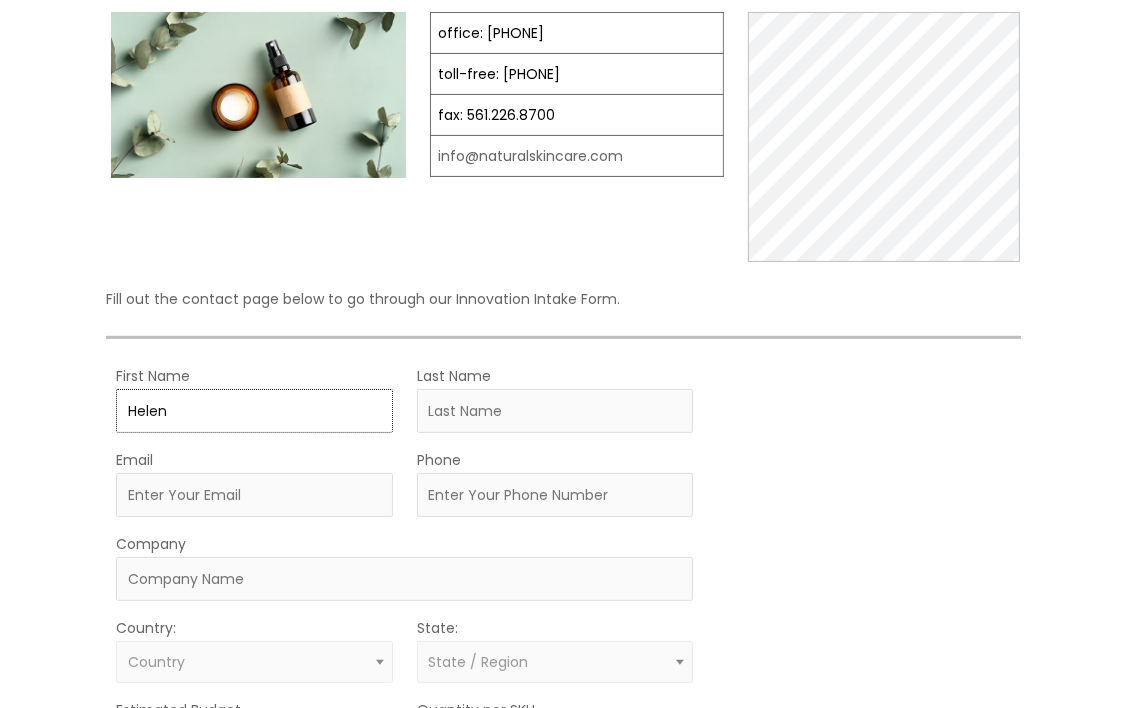 type on "Helen" 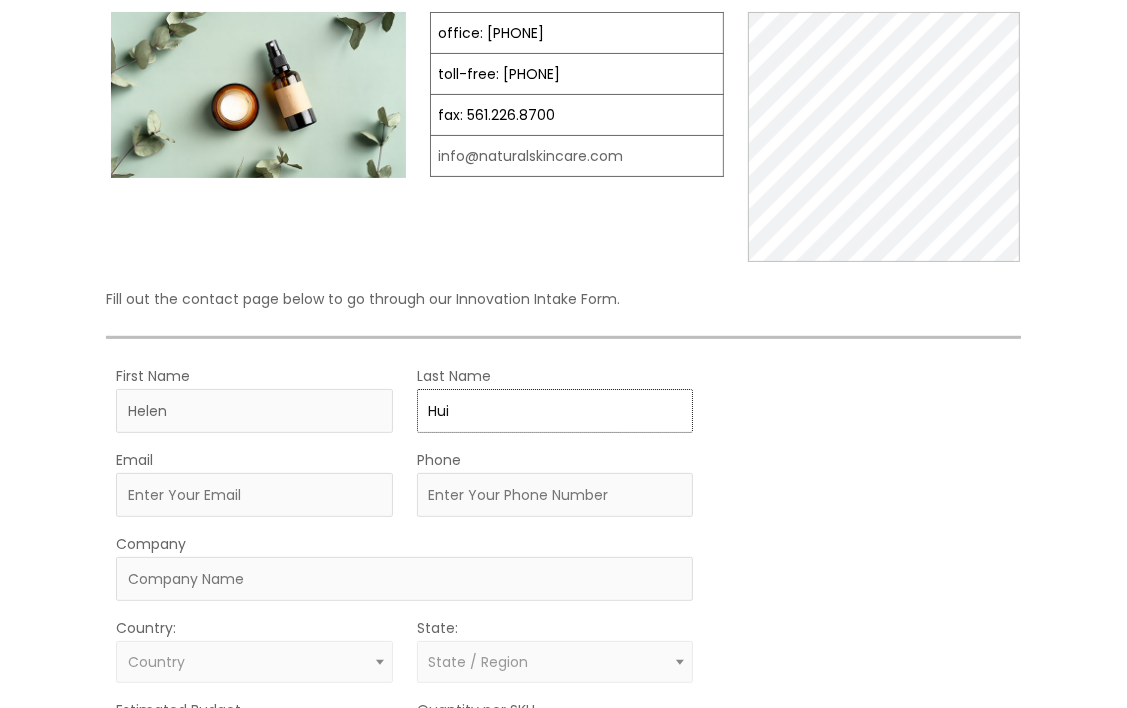 type on "Hui" 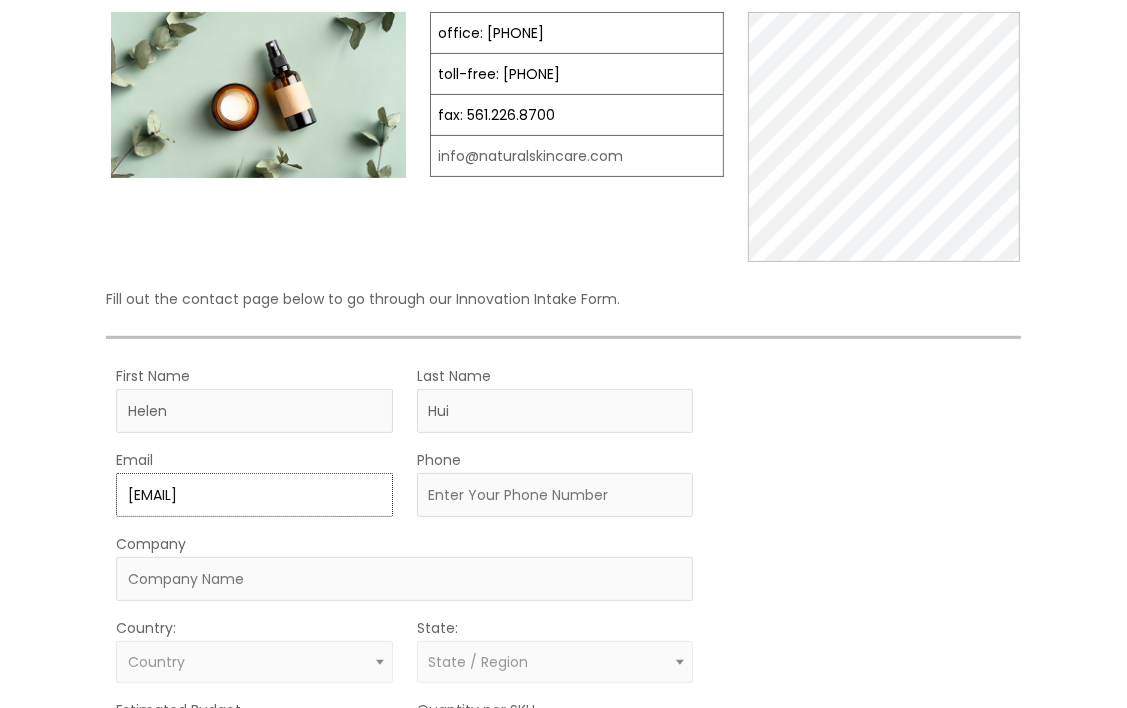 type on "helensshui@gmail.com" 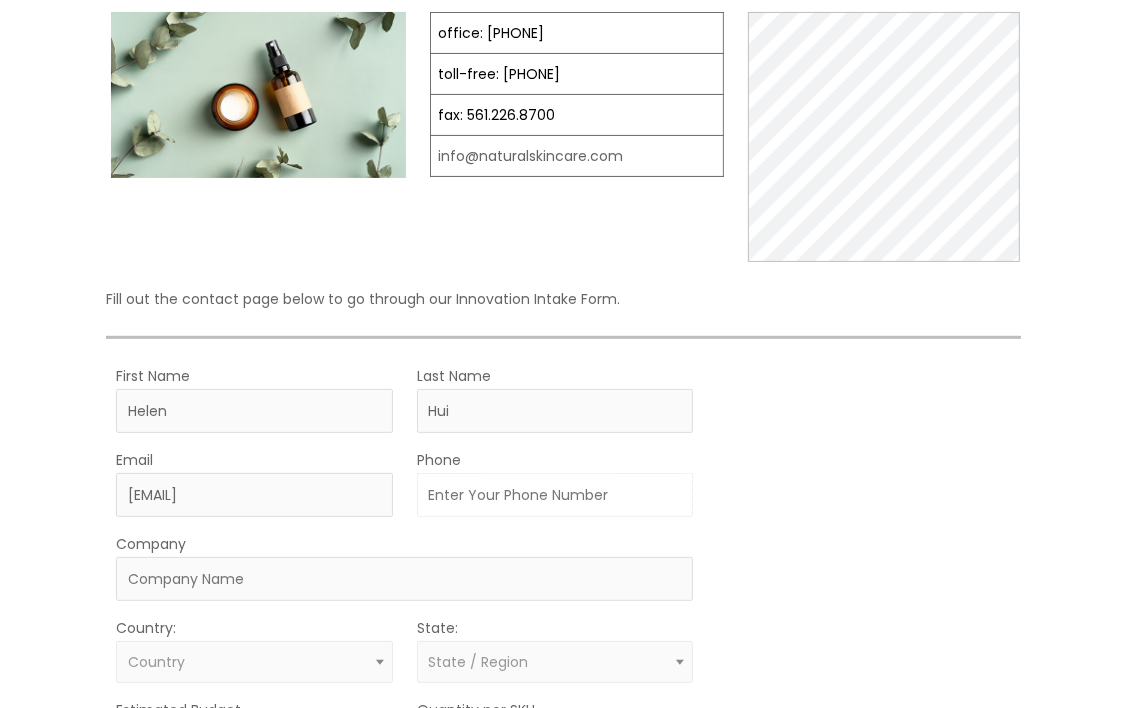 click on "Phone" at bounding box center (555, 495) 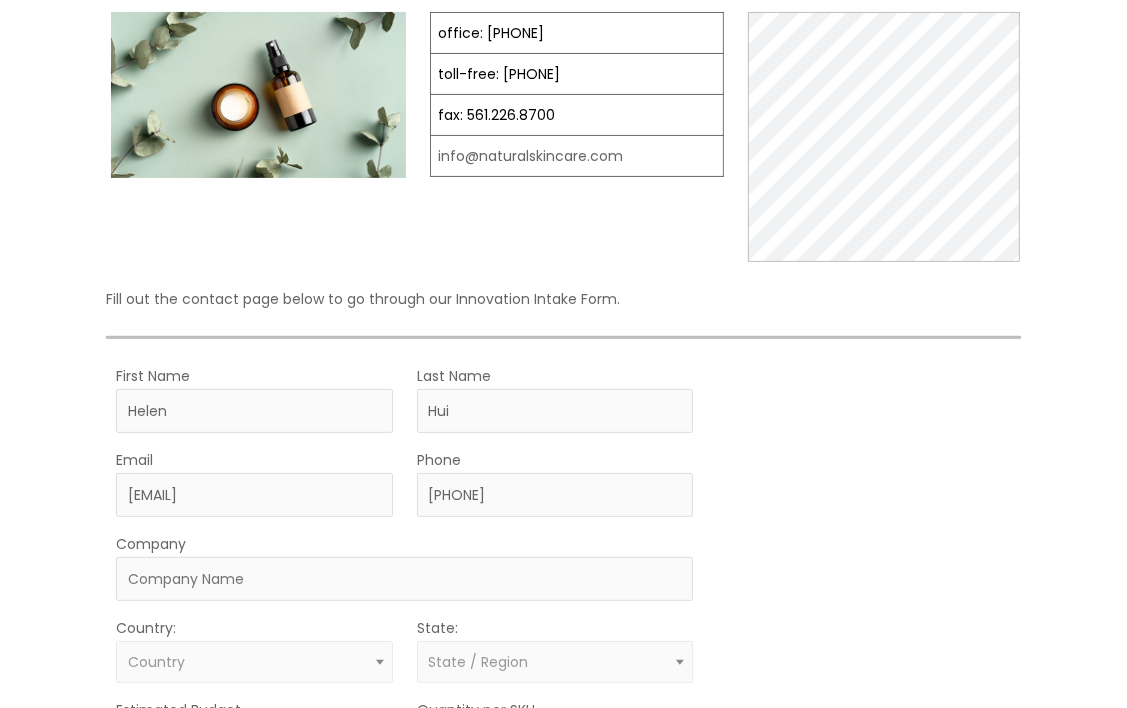 select on "United States" 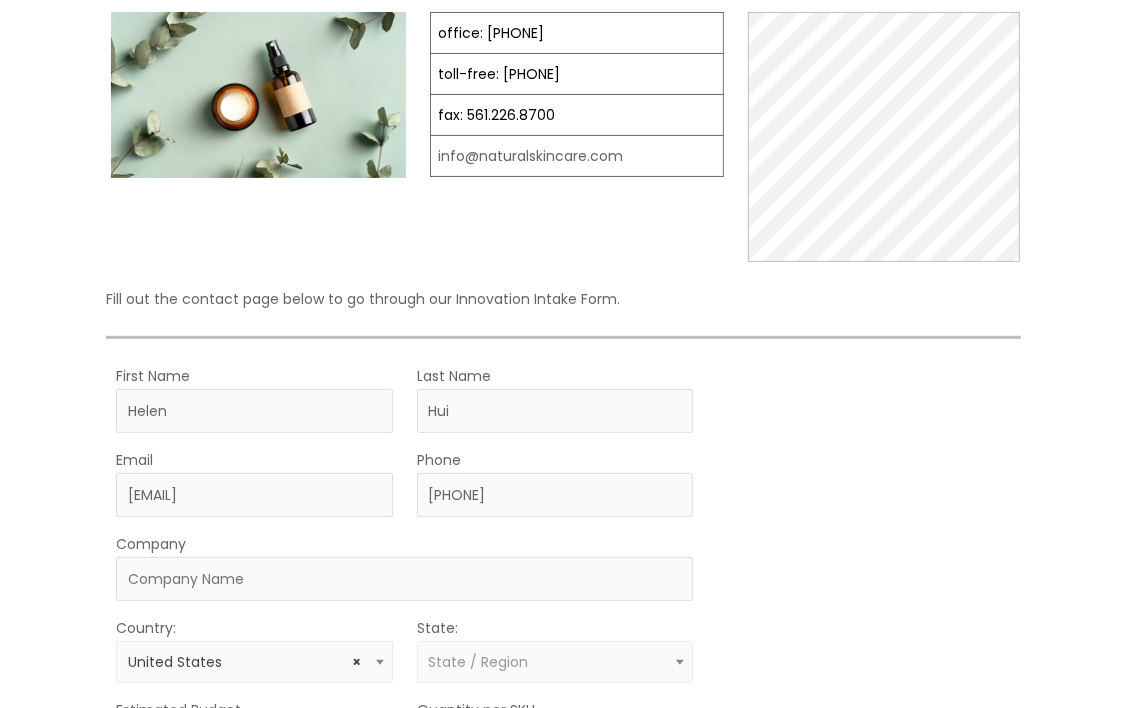 select on "California" 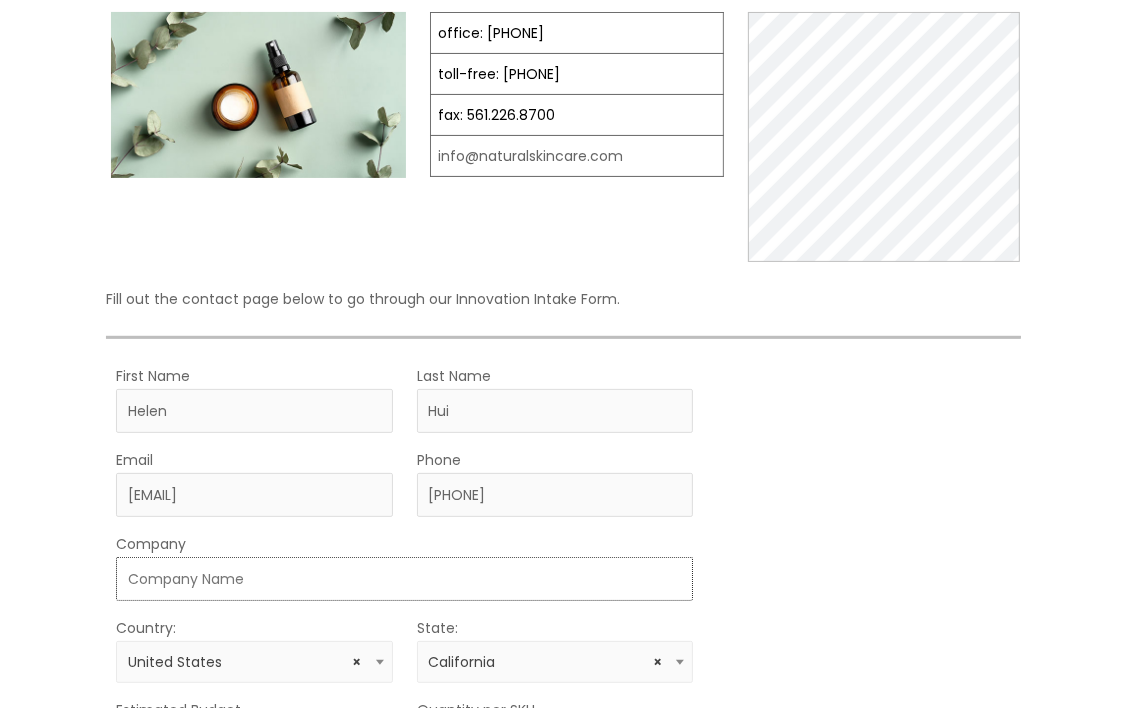 click on "Company" at bounding box center [404, 579] 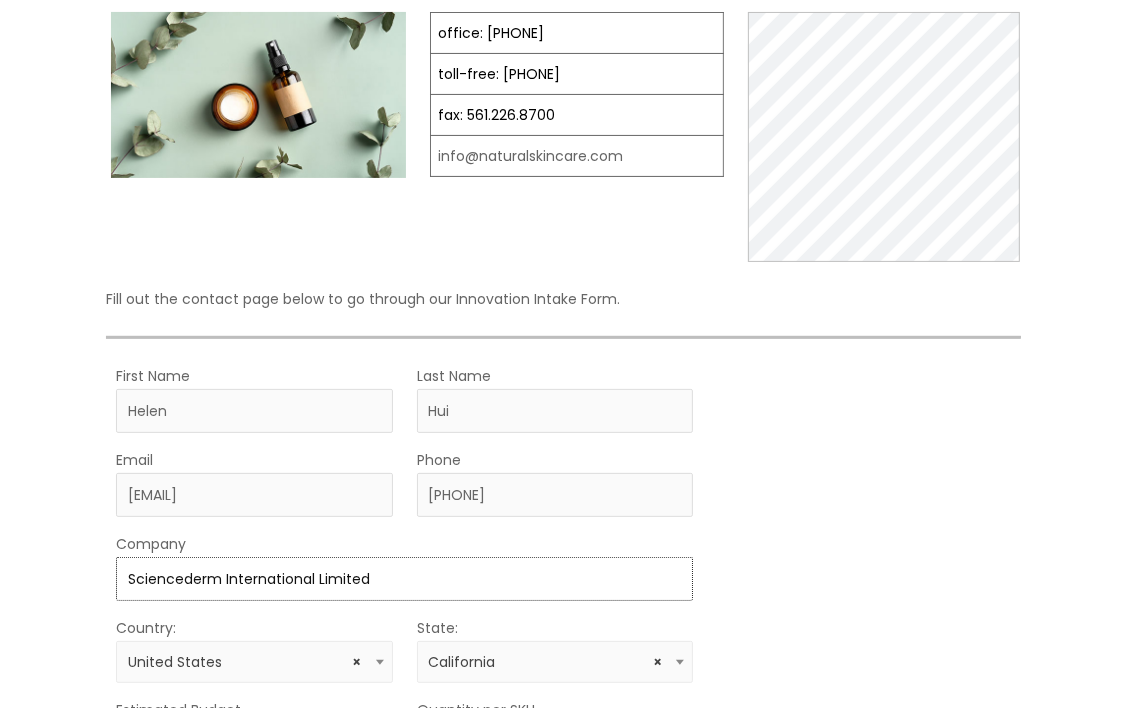click on "Sciencederm International Limited" at bounding box center [404, 579] 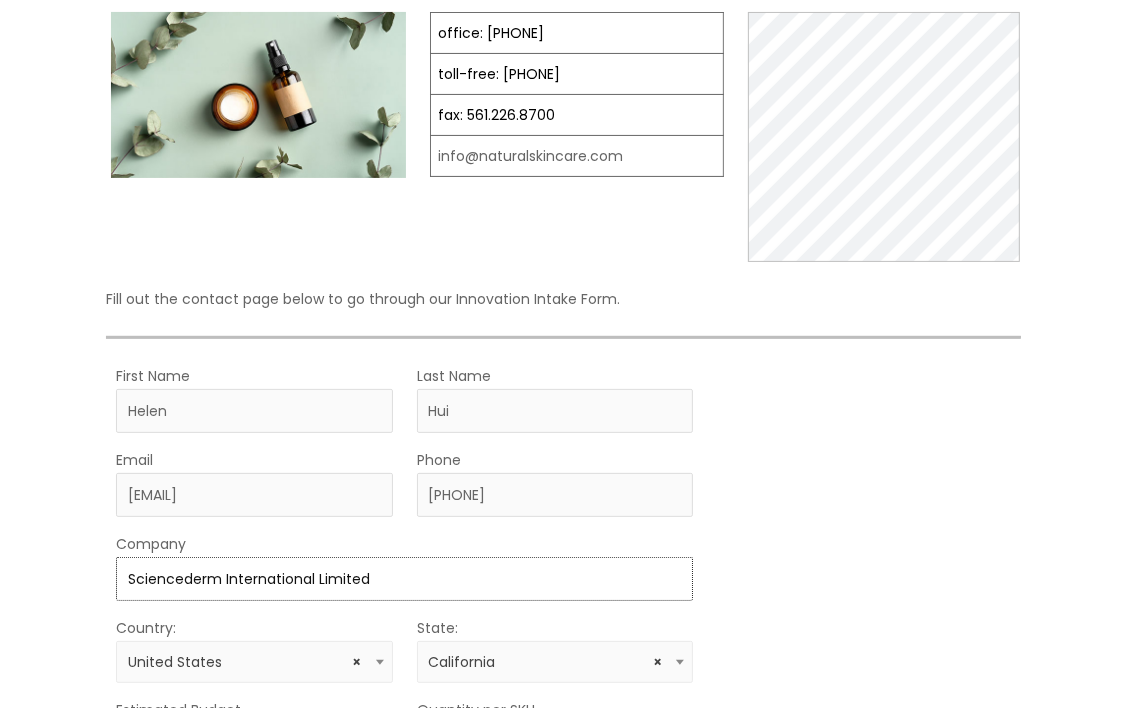 type on "Sciencederm International Limited" 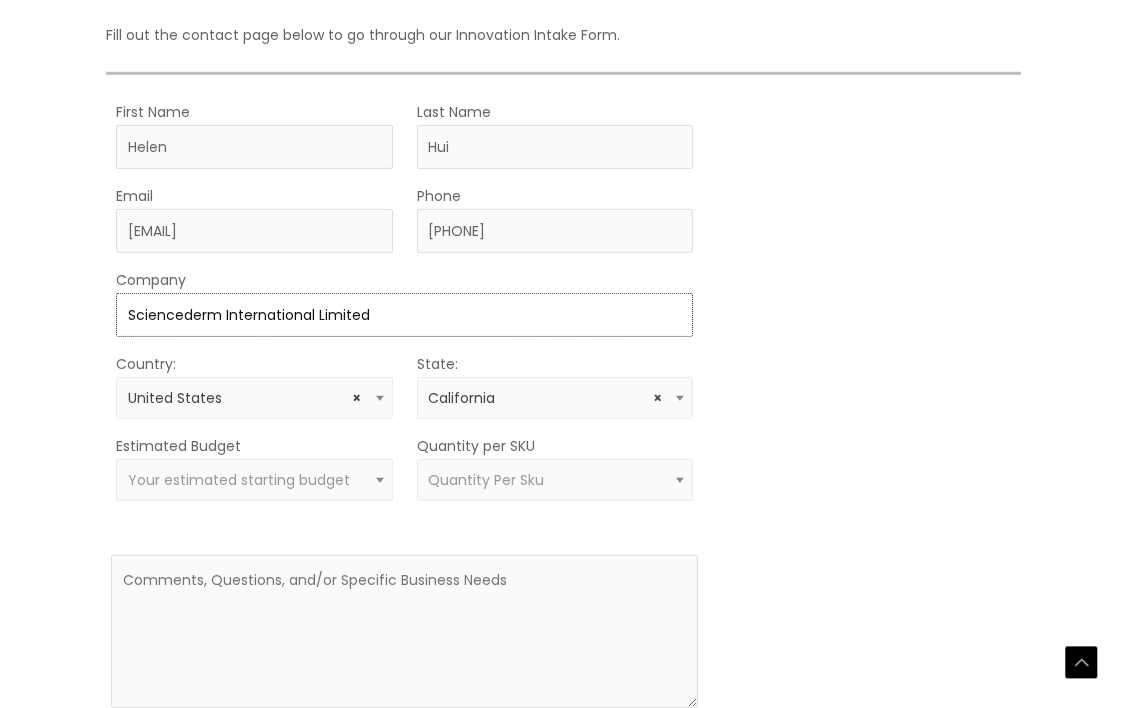 scroll, scrollTop: 600, scrollLeft: 0, axis: vertical 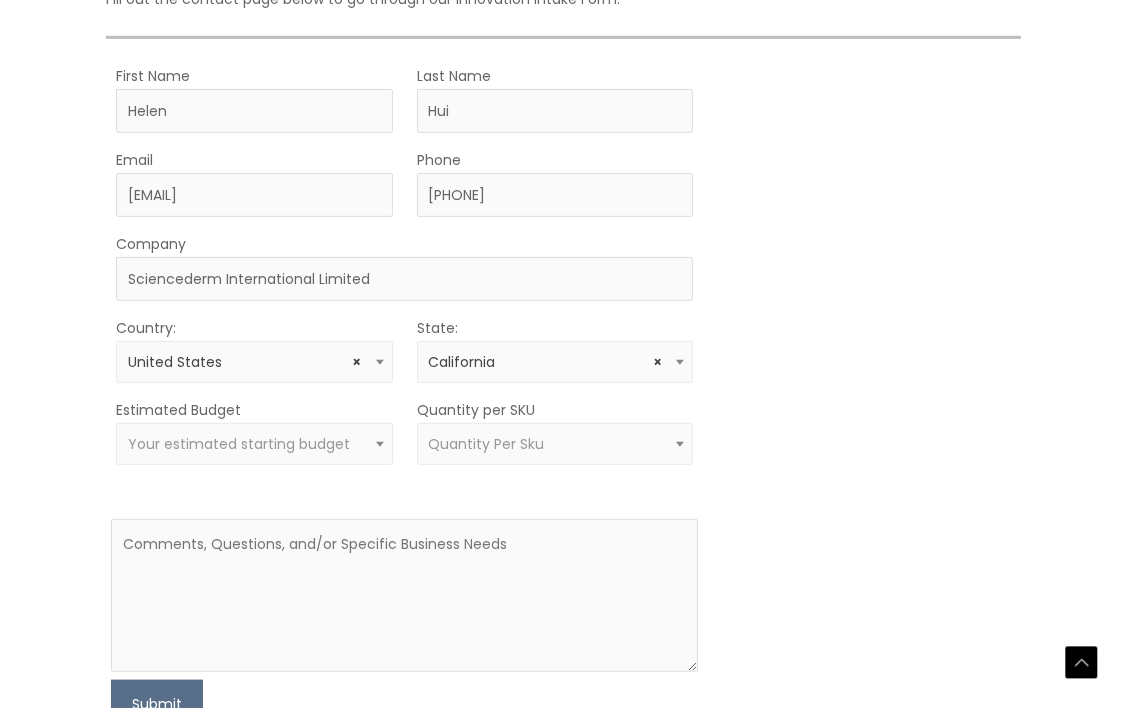 click on "× United States" at bounding box center [254, 362] 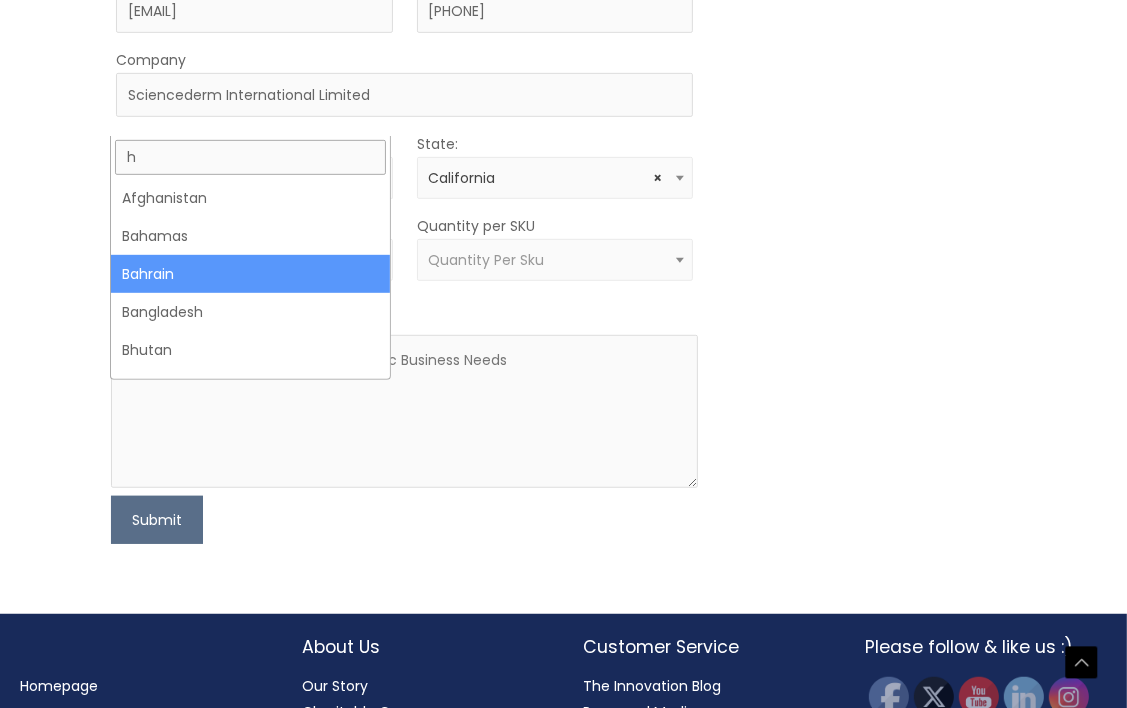 scroll, scrollTop: 808, scrollLeft: 0, axis: vertical 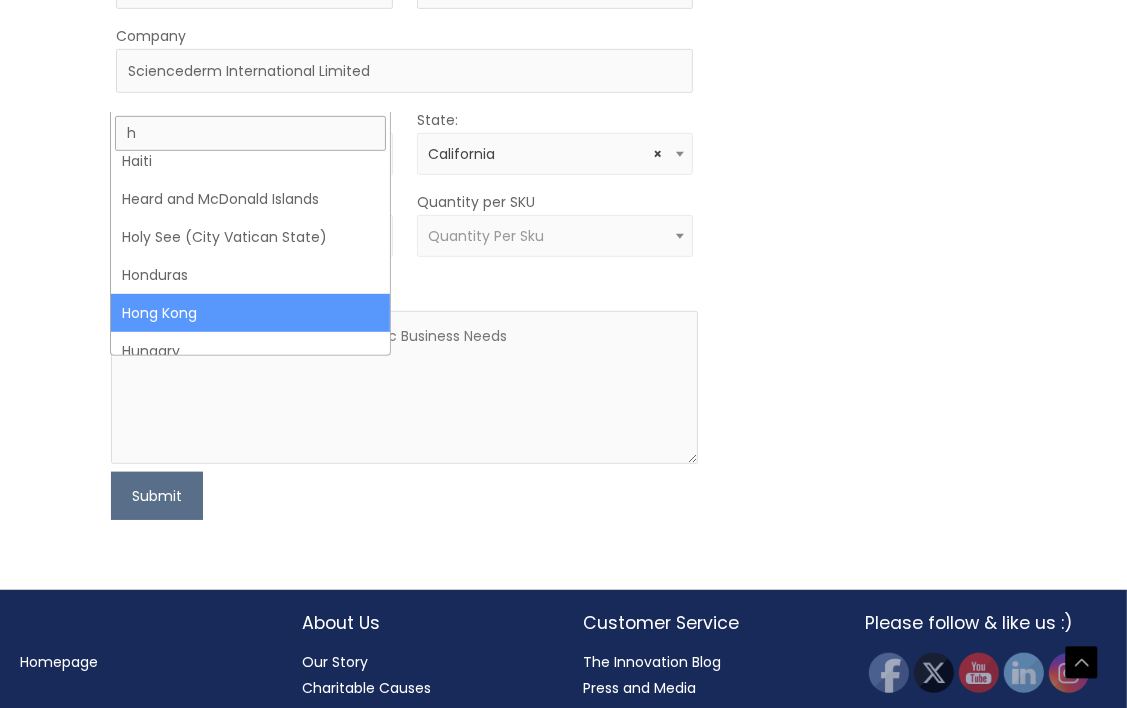 type on "h" 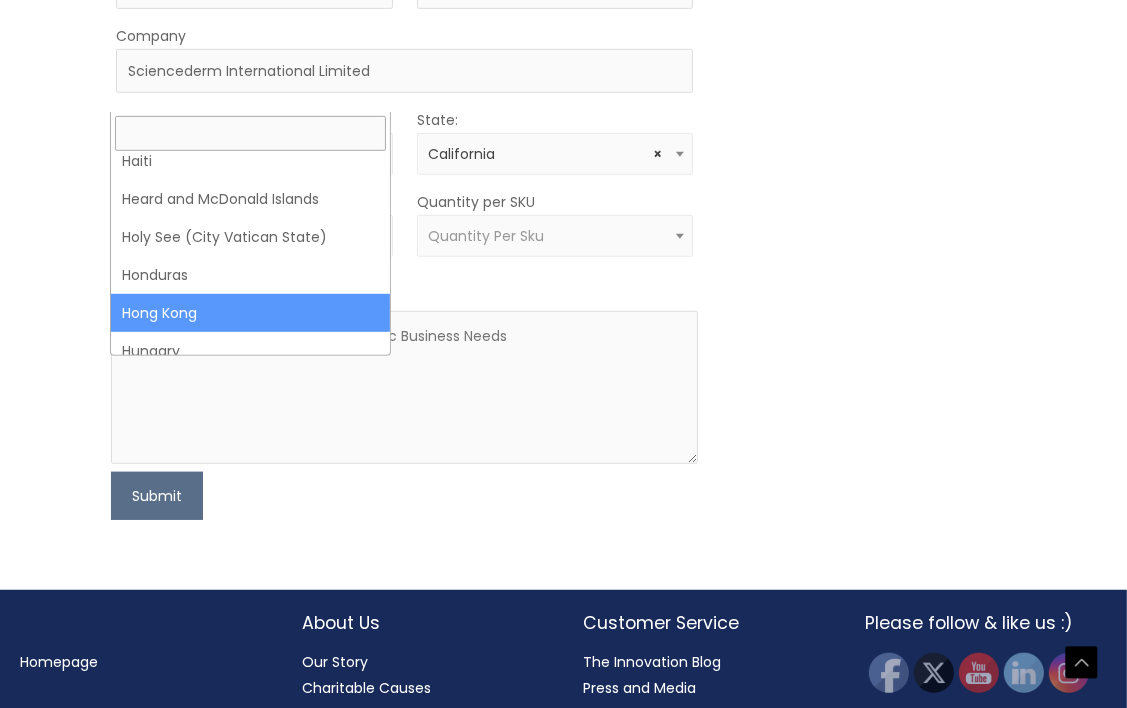 select 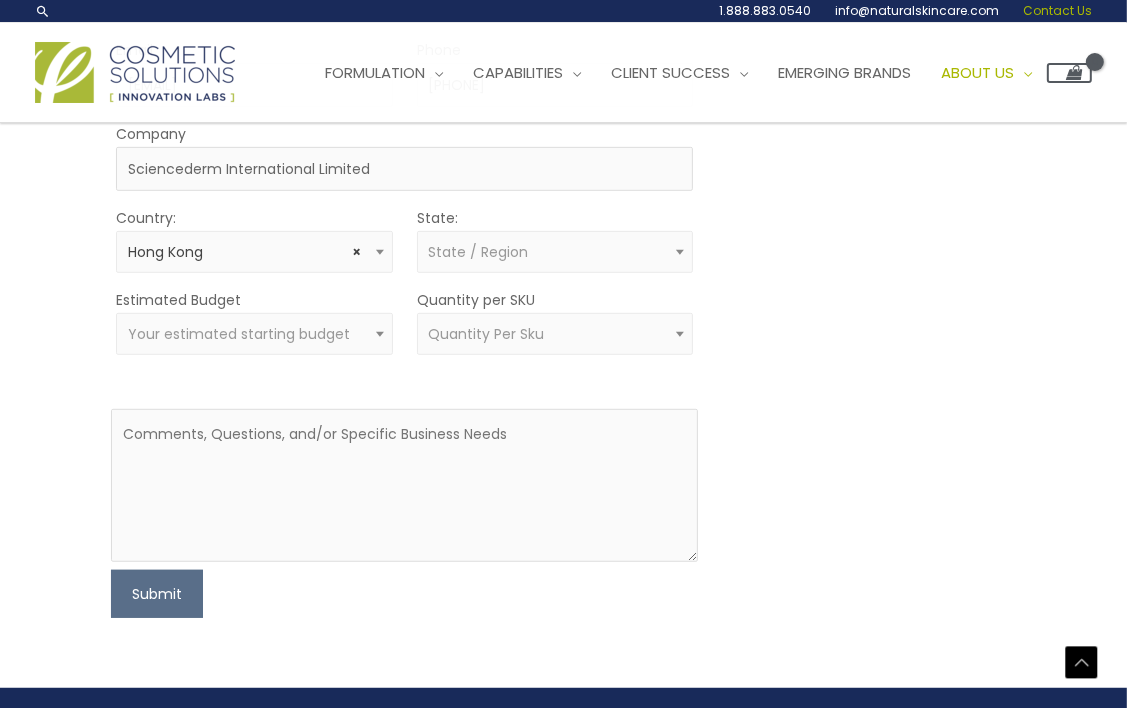 scroll, scrollTop: 708, scrollLeft: 0, axis: vertical 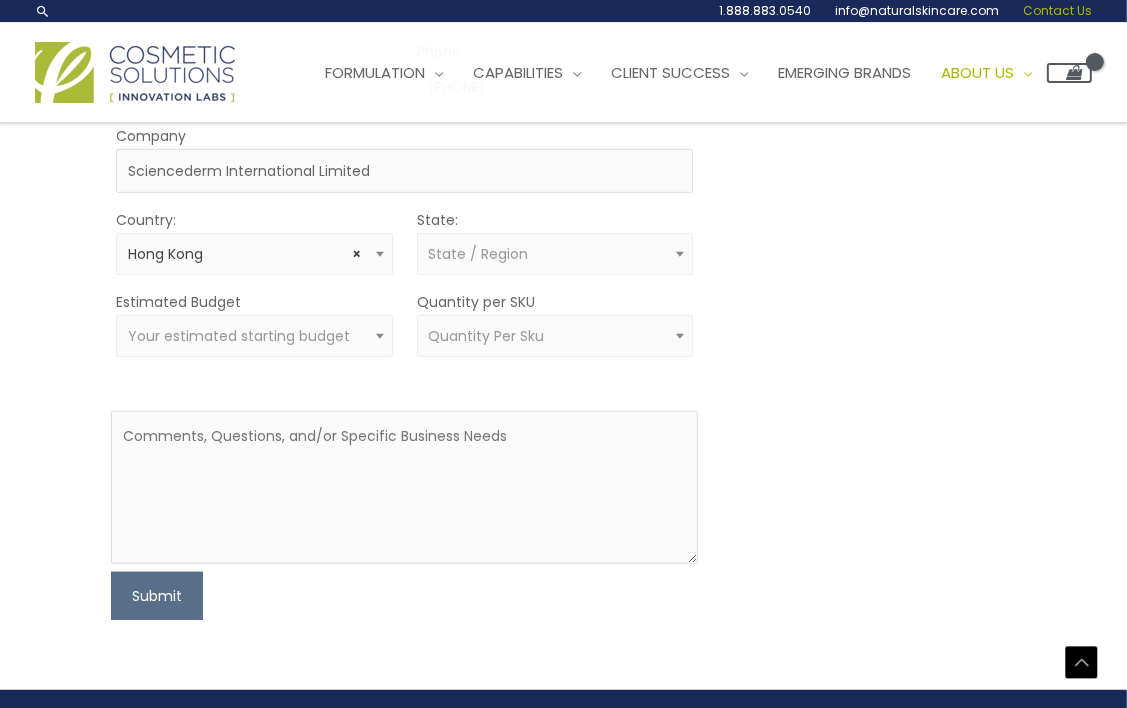 click on "Quantity Per Sku" at bounding box center [486, 336] 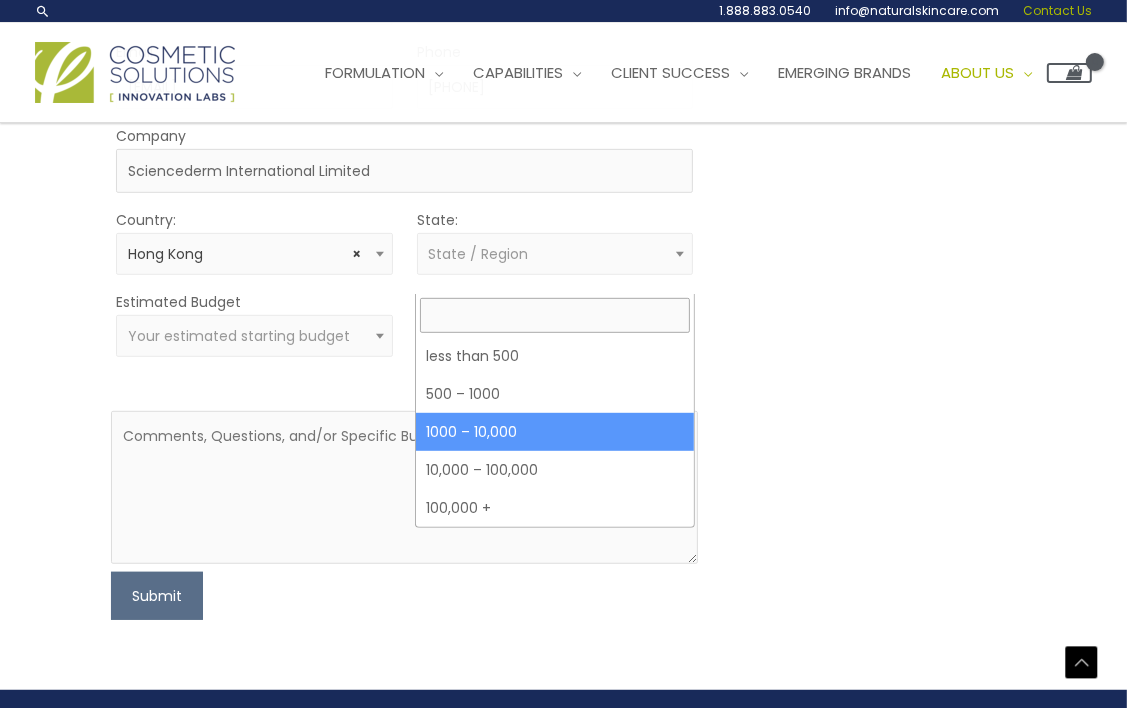 drag, startPoint x: 510, startPoint y: 419, endPoint x: 404, endPoint y: 425, distance: 106.16968 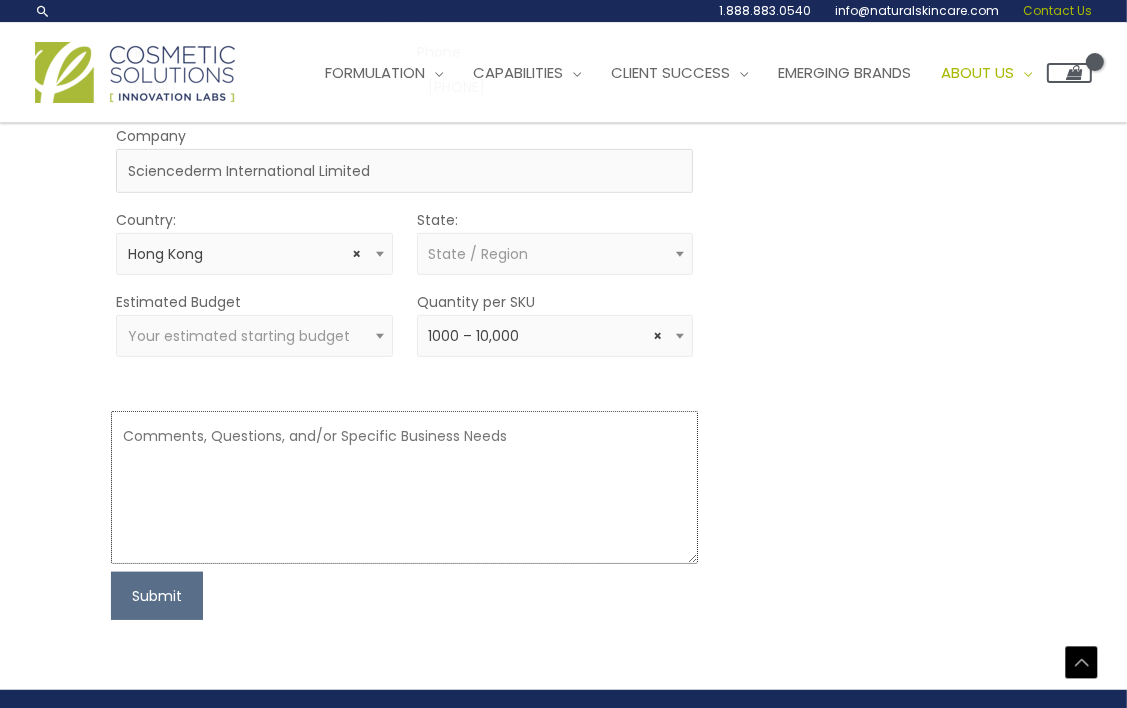 click at bounding box center [404, 487] 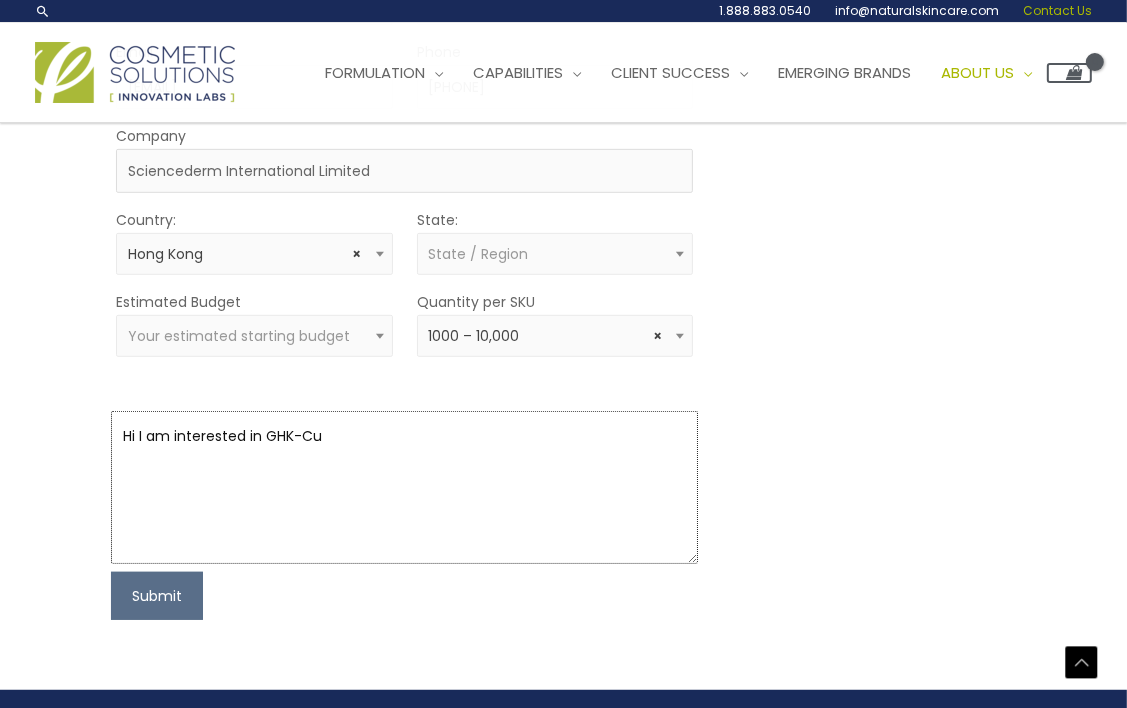 drag, startPoint x: 259, startPoint y: 366, endPoint x: 312, endPoint y: 367, distance: 53.009434 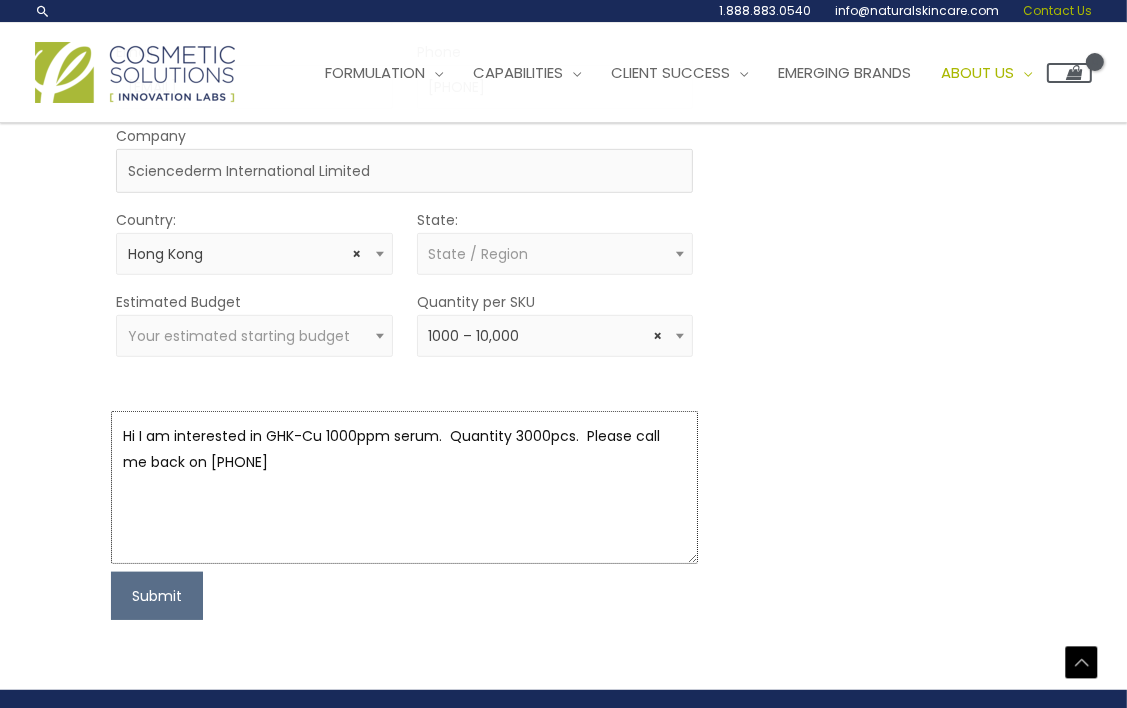 click on "Hi I am interested in GHK-Cu 1000ppm serum.  Quantity 3000pcs.  Please call me back on 840-225-9617" at bounding box center [404, 487] 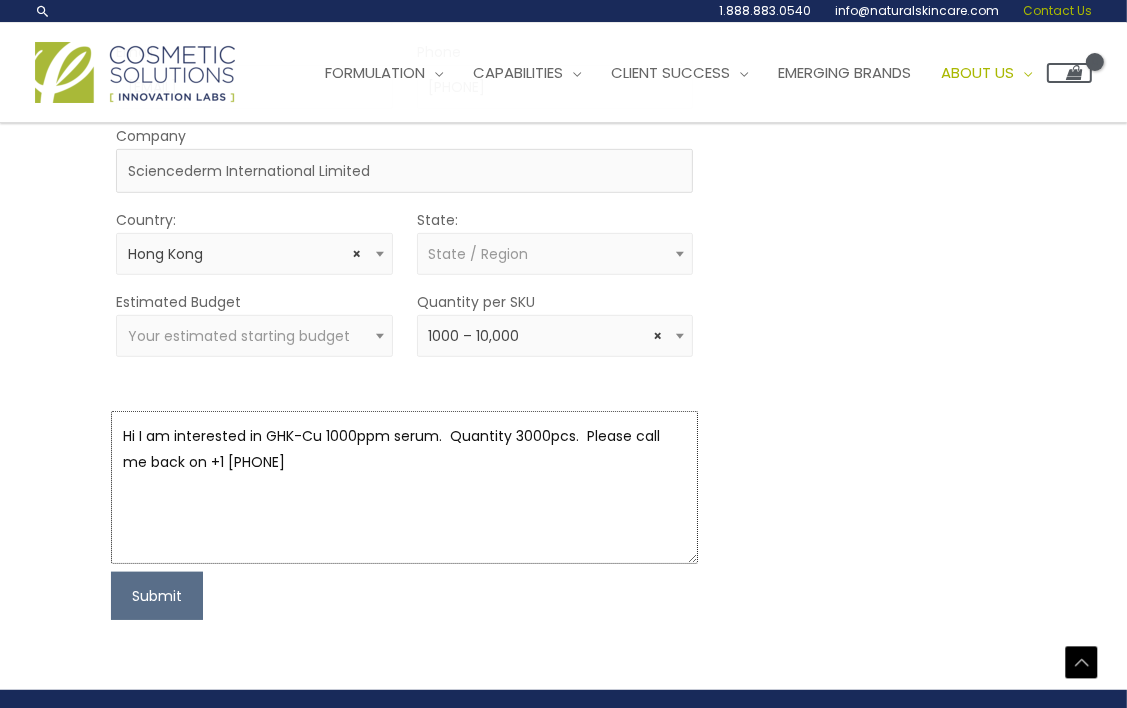 click on "Hi I am interested in GHK-Cu 1000ppm serum.  Quantity 3000pcs.  Please call me back on +1 840-225-9617" at bounding box center [404, 487] 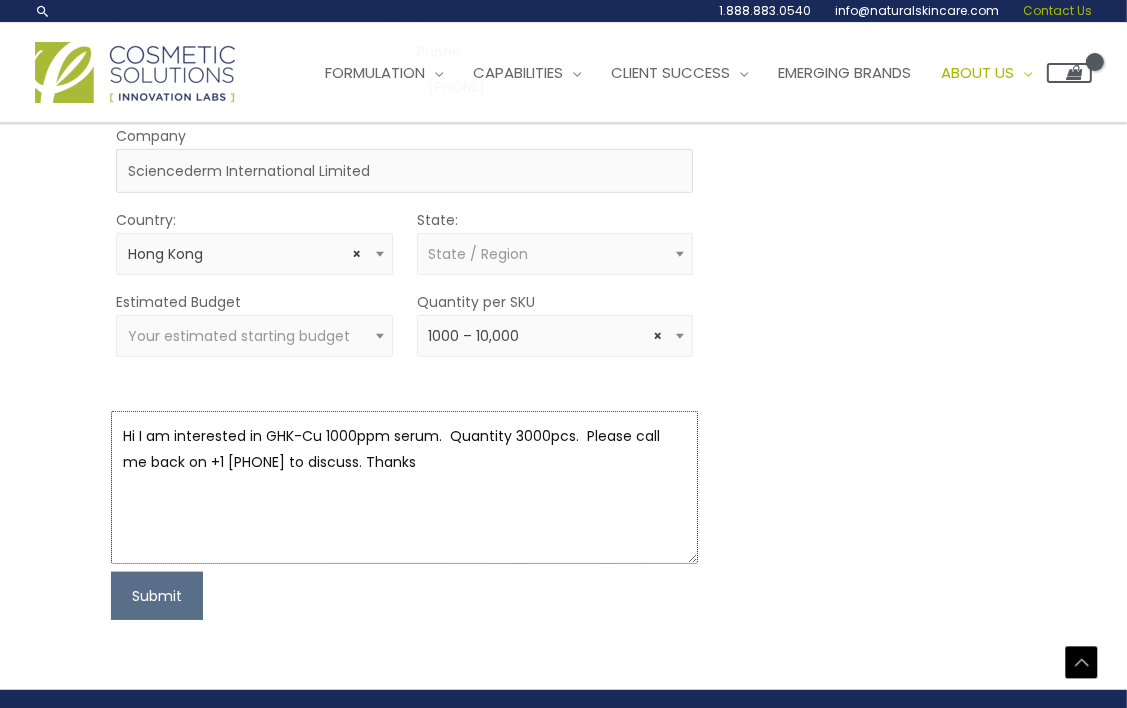 click on "Hi I am interested in GHK-Cu 1000ppm serum.  Quantity 3000pcs.  Please call me back on +1 840-225-9617 to discuss. Thanks" at bounding box center [404, 487] 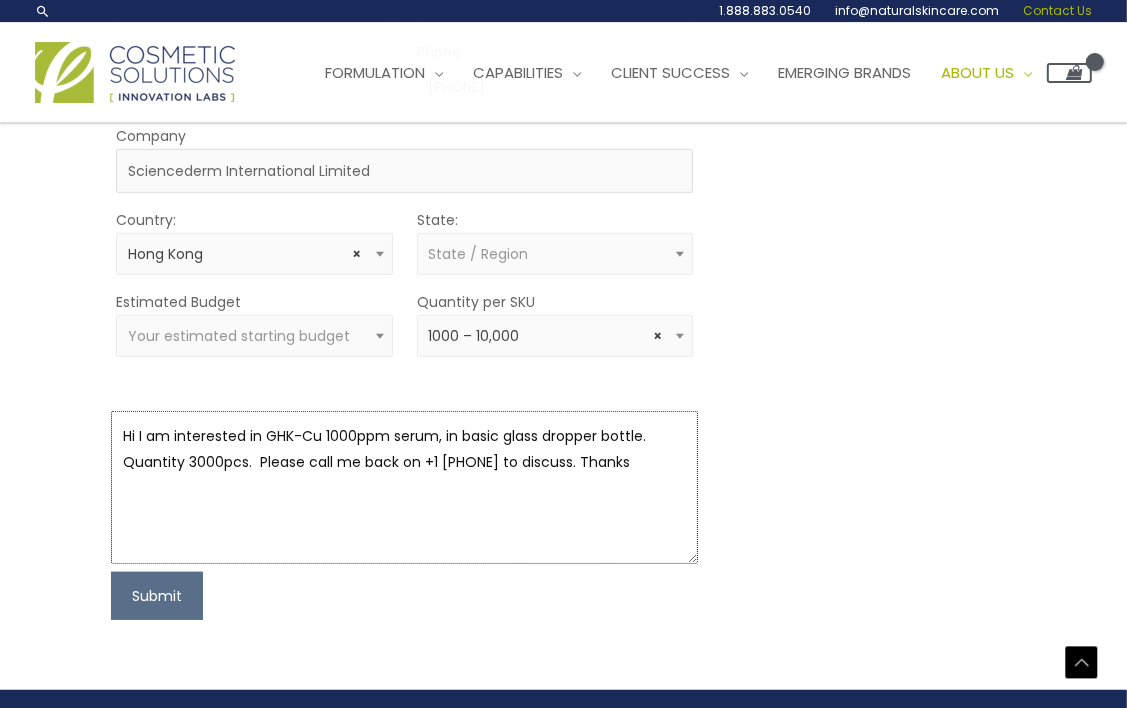 click on "Hi I am interested in GHK-Cu 1000ppm serum, in basic glass dropper bottle.  Quantity 3000pcs.  Please call me back on +1 840-225-9617 to discuss. Thanks" at bounding box center (404, 487) 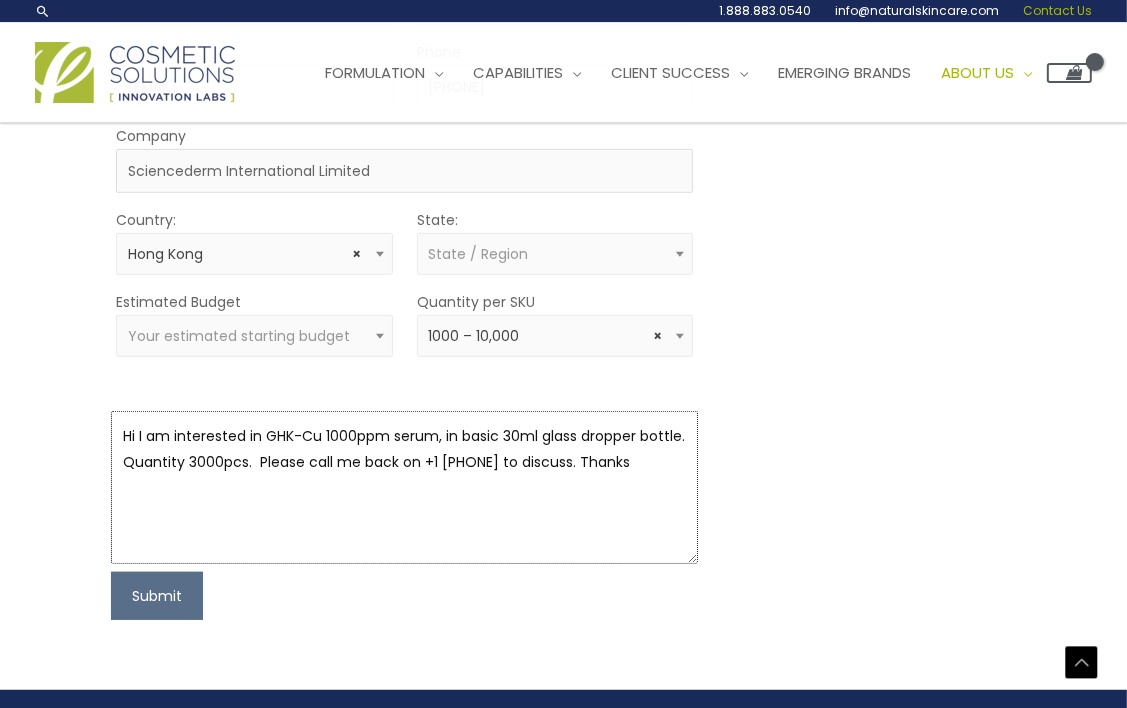 click on "Hi I am interested in GHK-Cu 1000ppm serum, in basic 30ml glass dropper bottle.  Quantity 3000pcs.  Please call me back on +1 840-225-9617 to discuss. Thanks" at bounding box center (404, 487) 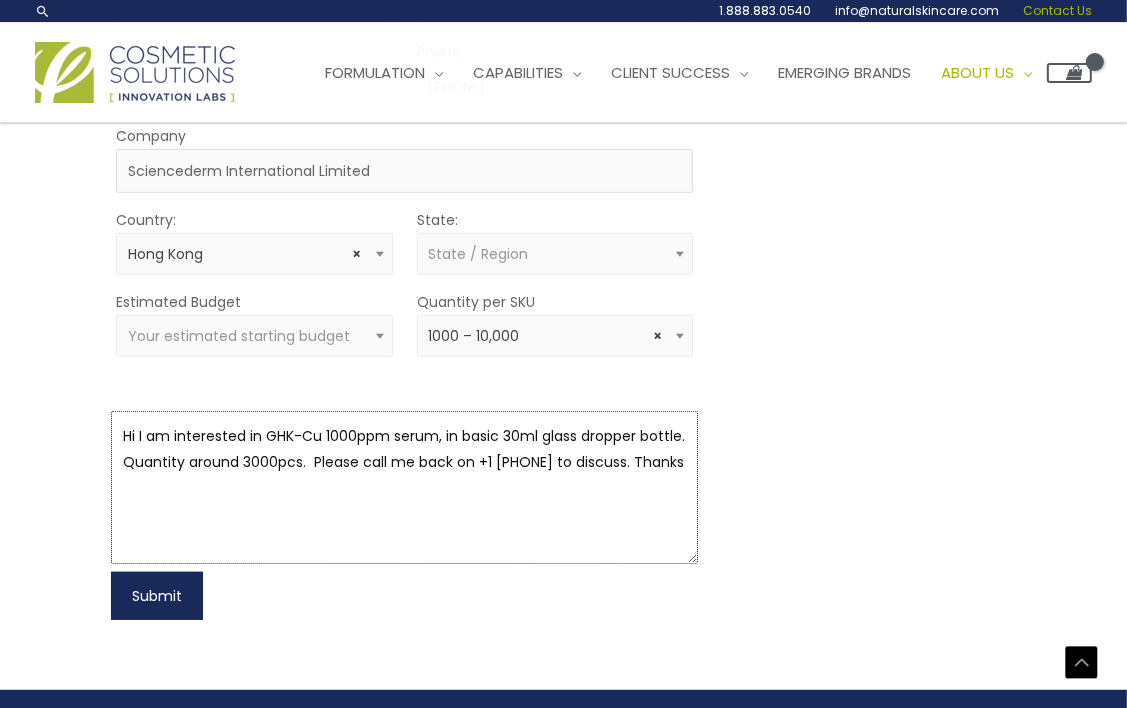 type on "Hi I am interested in GHK-Cu 1000ppm serum, in basic 30ml glass dropper bottle.  Quantity around 3000pcs.  Please call me back on +1 840-225-9617 to discuss. Thanks" 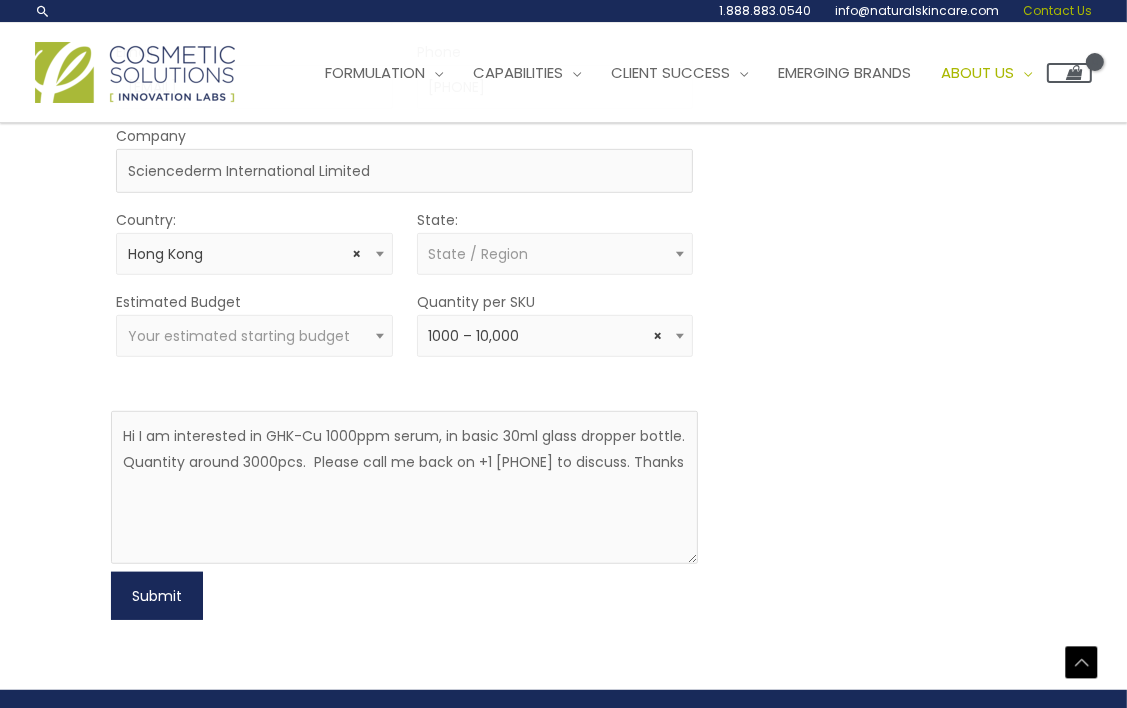 click on "Submit" at bounding box center [157, 596] 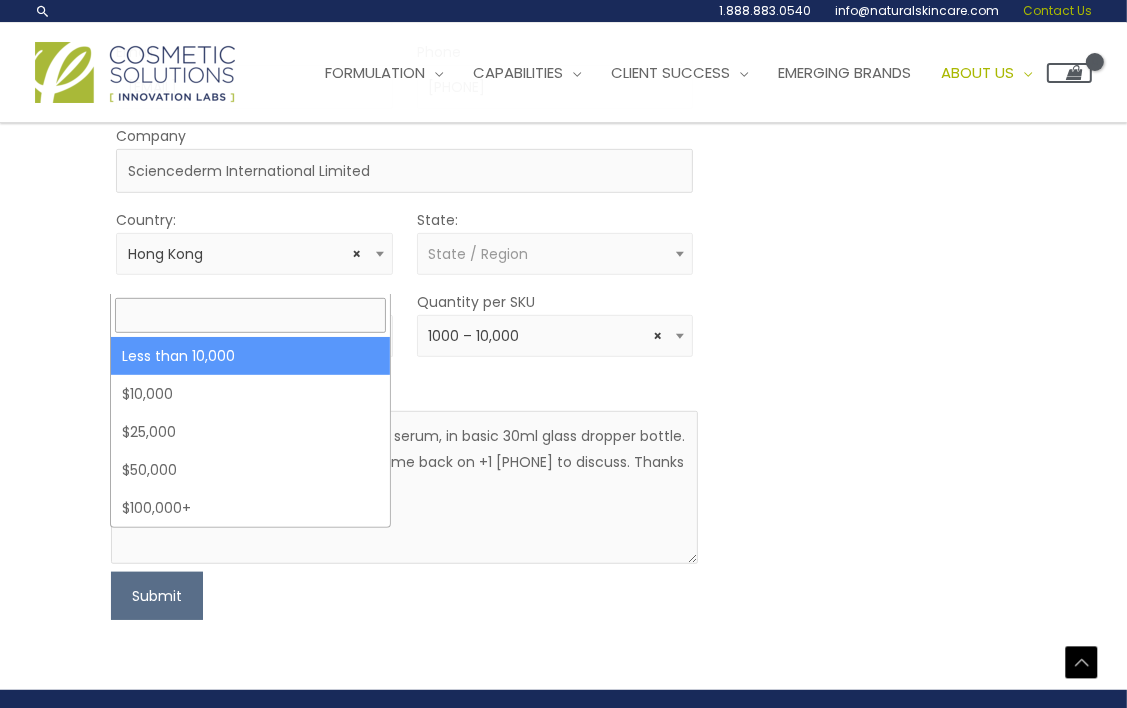 click on "Your estimated starting budget" at bounding box center (239, 336) 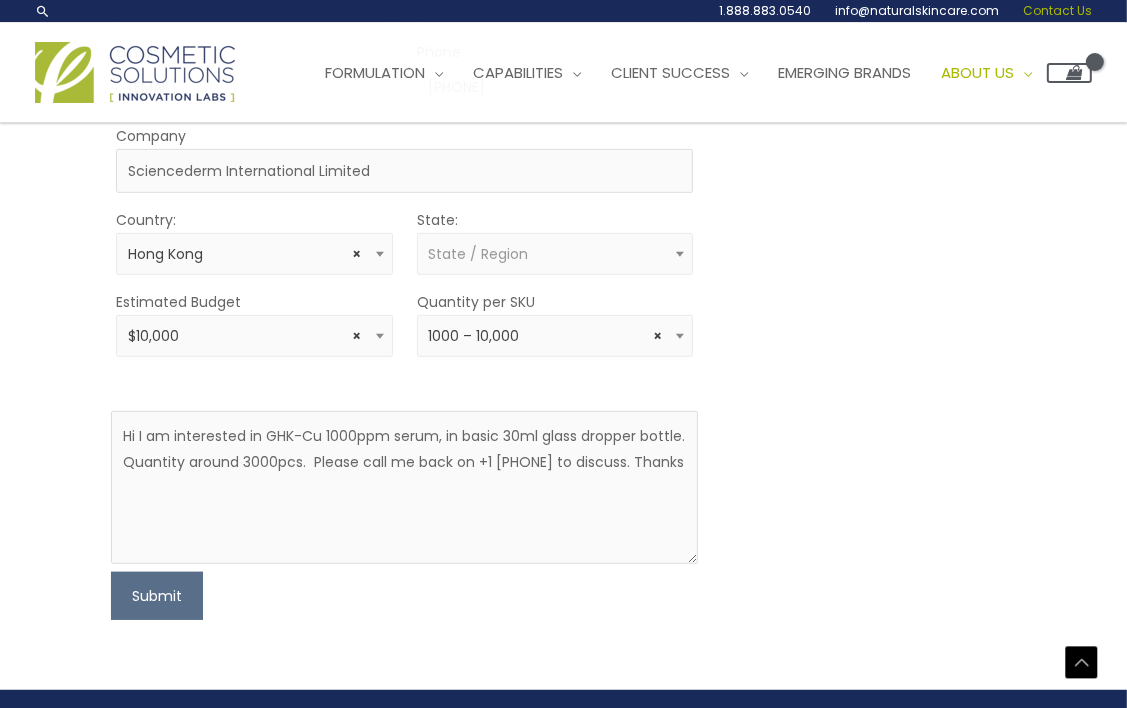 click on "× $10,000" at bounding box center (254, 336) 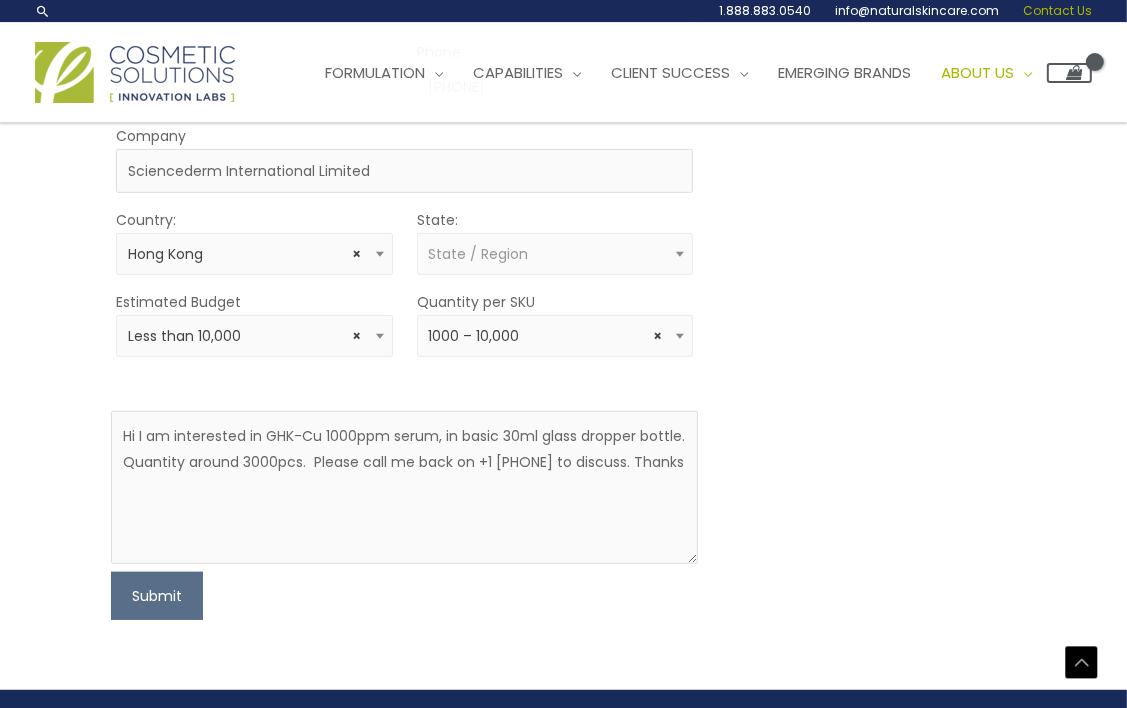 click on "Let’s Innovate Together
office: 561.226.8600 toll-free: 888.883.0540 fax: 561.226.8700 info@naturalskincare.com
Fill out the contact page below to go through our Innovation Intake Form.
First Name
Helen
Last Name
Hui
Email
helensshui@gmail.com
Phone
8402259617
Company
Sciencederm International Limited
Country:
Select country United States Afghanistan Aland Islands Albania Algeria Andorra American Samoa Angola Anguilla Antarctica Antigua and Barbuda Argentina Armenia Aruba Australia Austria Azerbaijan Bahamas Bahrain Bangladesh Barbados Belarus Belgium Belize Benin Bermuda Bhutan Bolivia Bonaire, Saint Eustatius and Saba Bosnia and Herzegovina Botswana Bouvet Island Brazil British Indian Ocean Territory Brunei Darussalam Bulgaria Burkina Faso Burundi Cambodia Cameroon Canada Cape Verde Cayman Islands Chad Chile China" at bounding box center [563, 82] 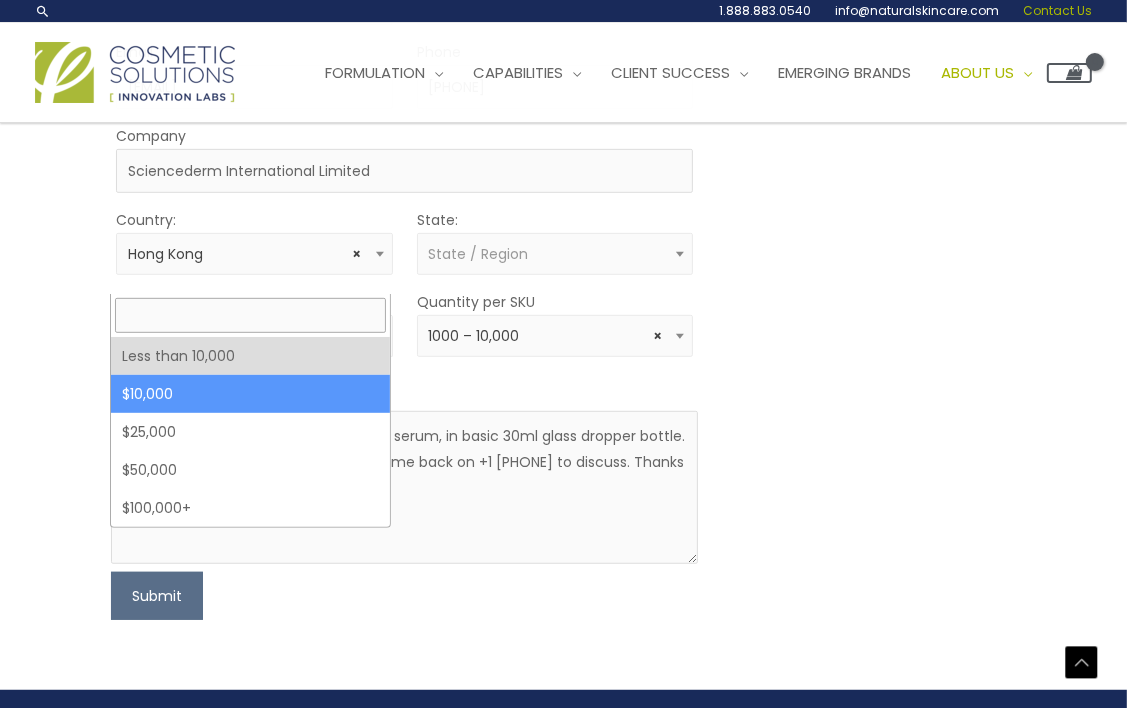 select on "10000" 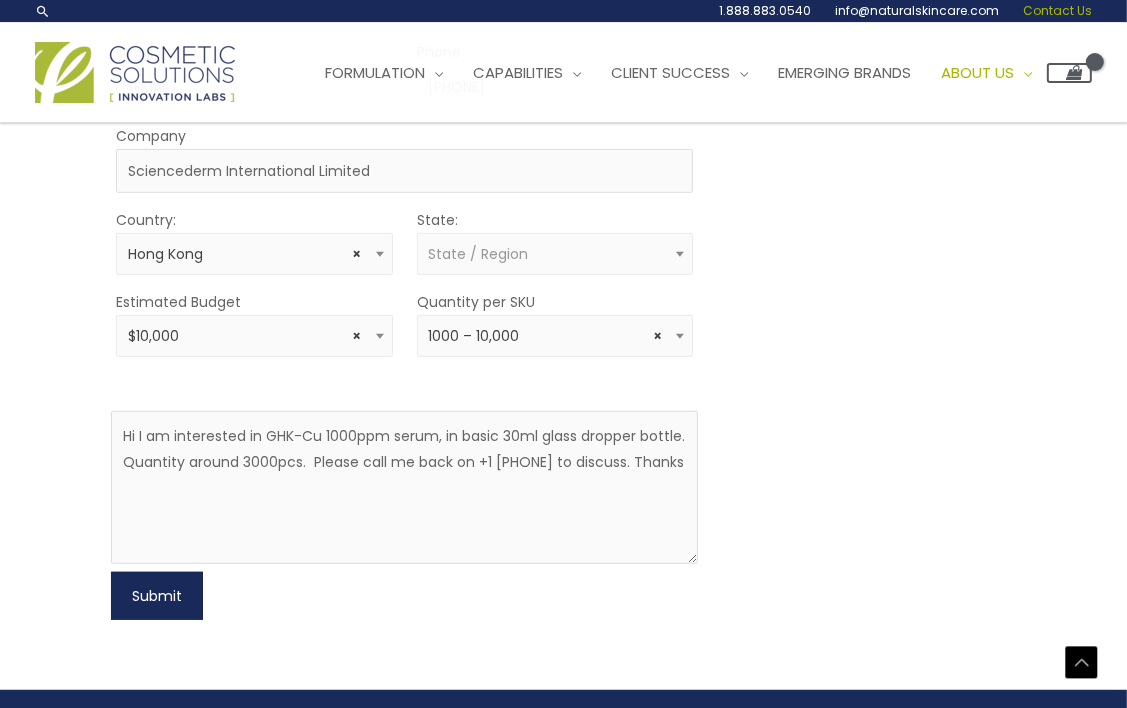 click on "Submit" at bounding box center [157, 596] 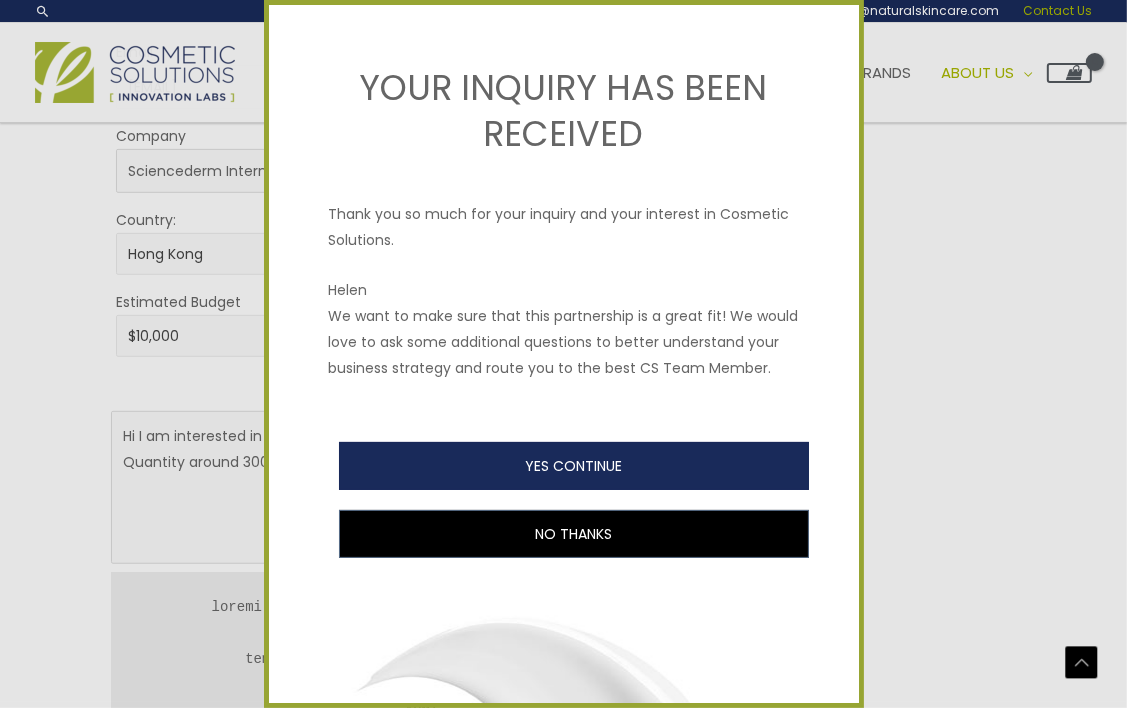 click on "YES CONTINUE" at bounding box center (574, 466) 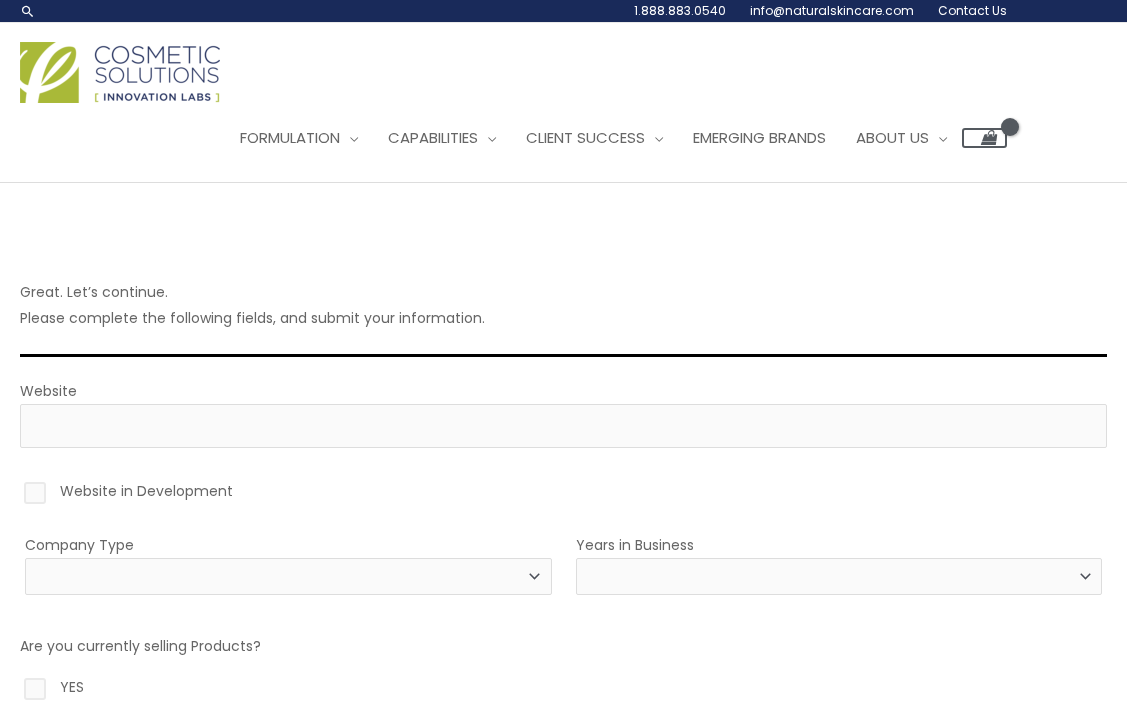 scroll, scrollTop: 0, scrollLeft: 0, axis: both 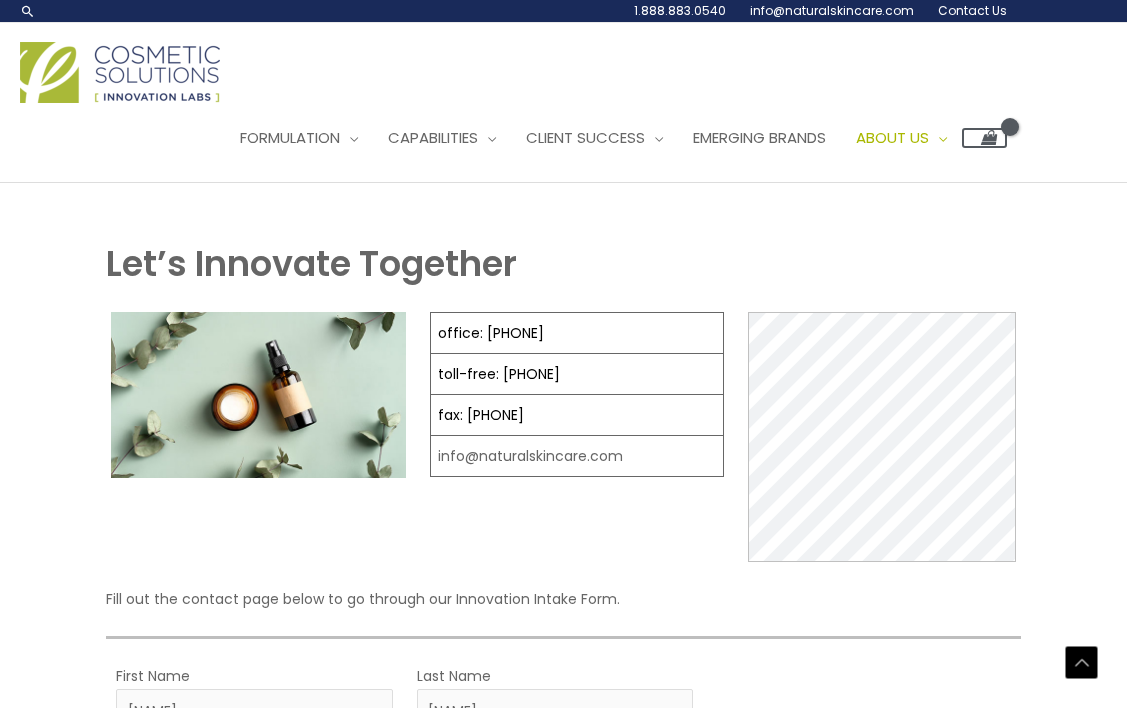 select on "Hong Kong" 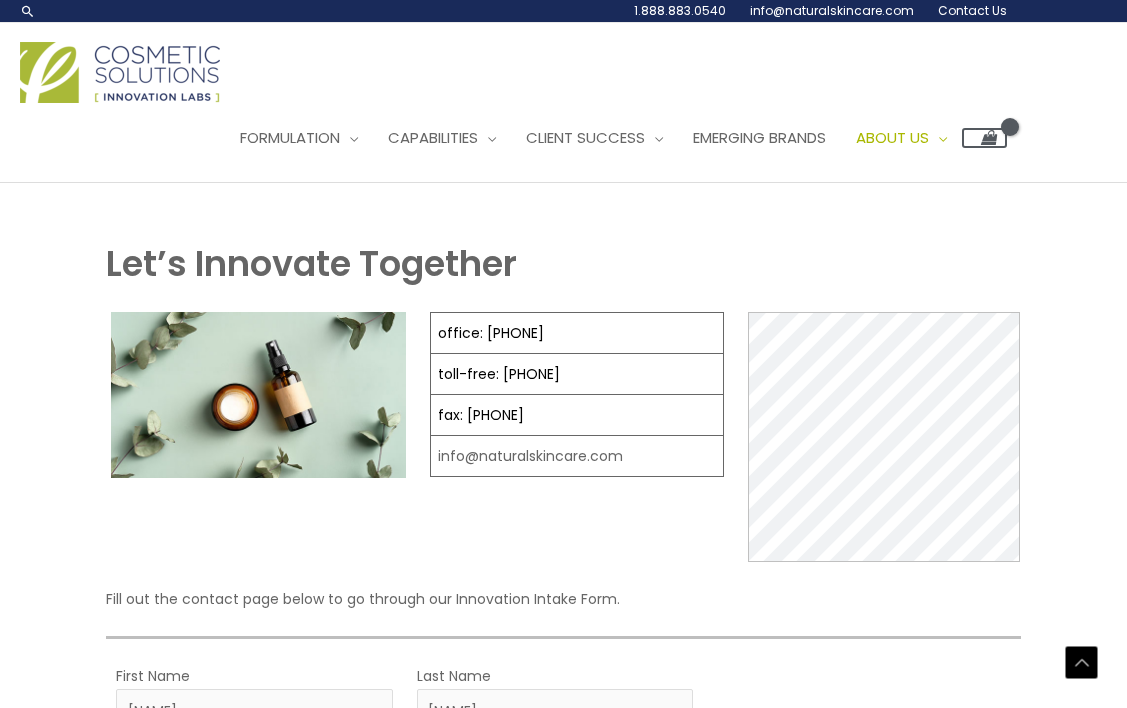 scroll, scrollTop: 708, scrollLeft: 0, axis: vertical 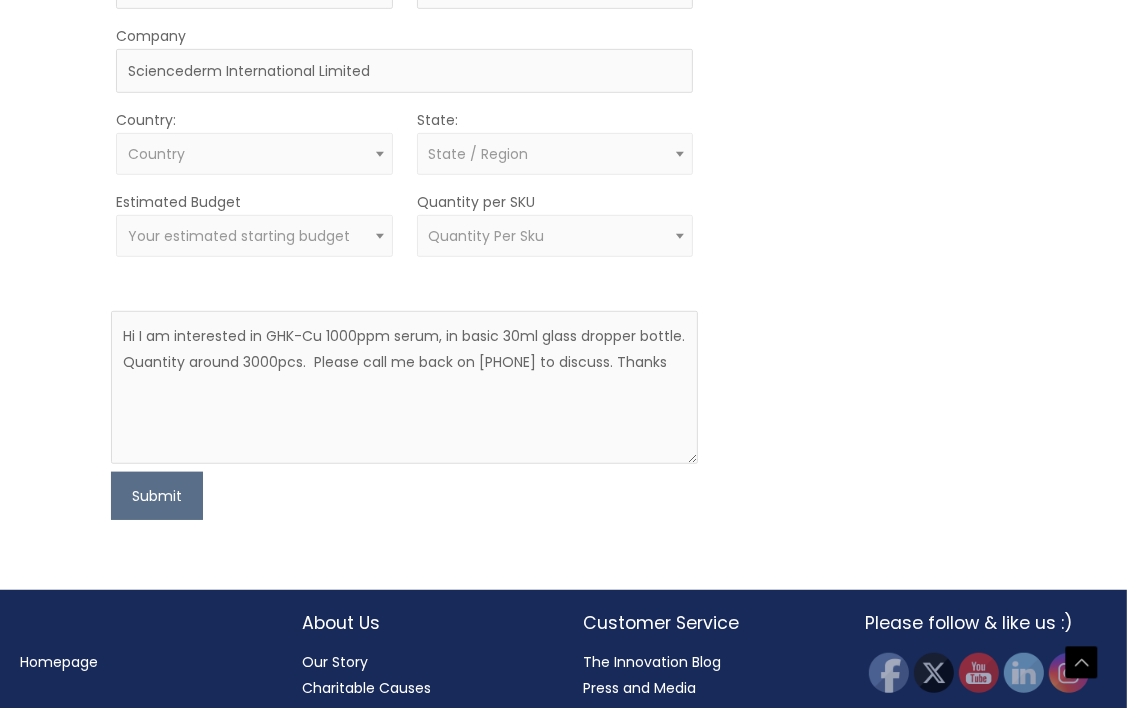 click on "About Us" at bounding box center (423, 623) 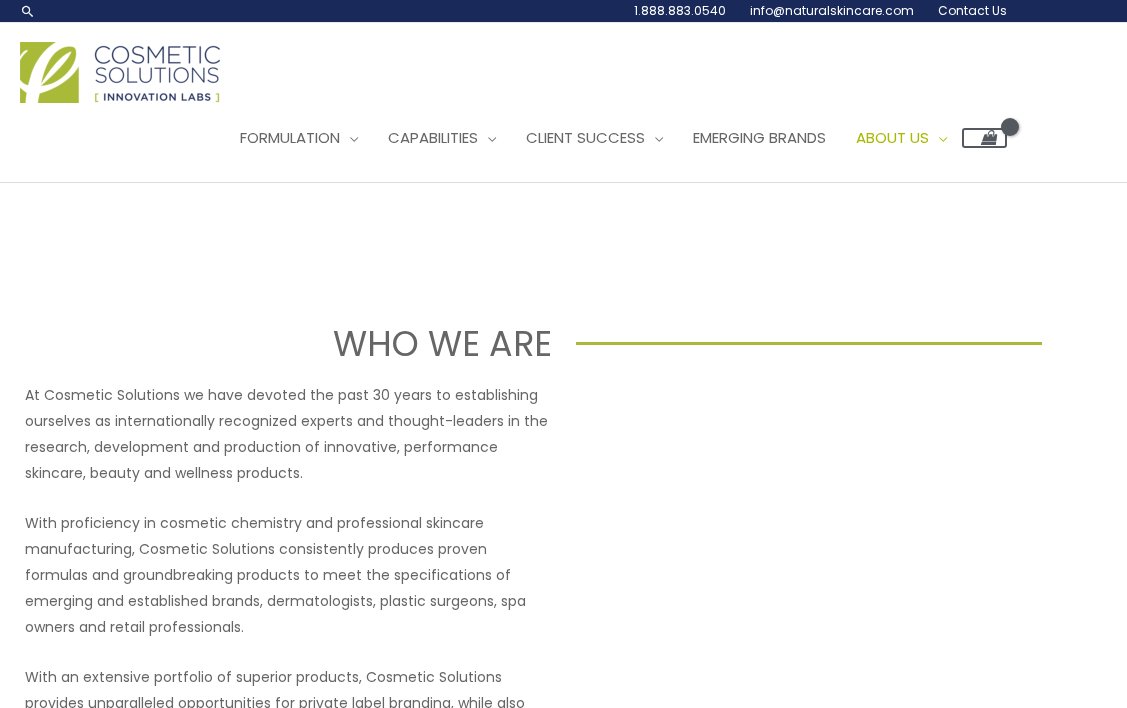scroll, scrollTop: 0, scrollLeft: 0, axis: both 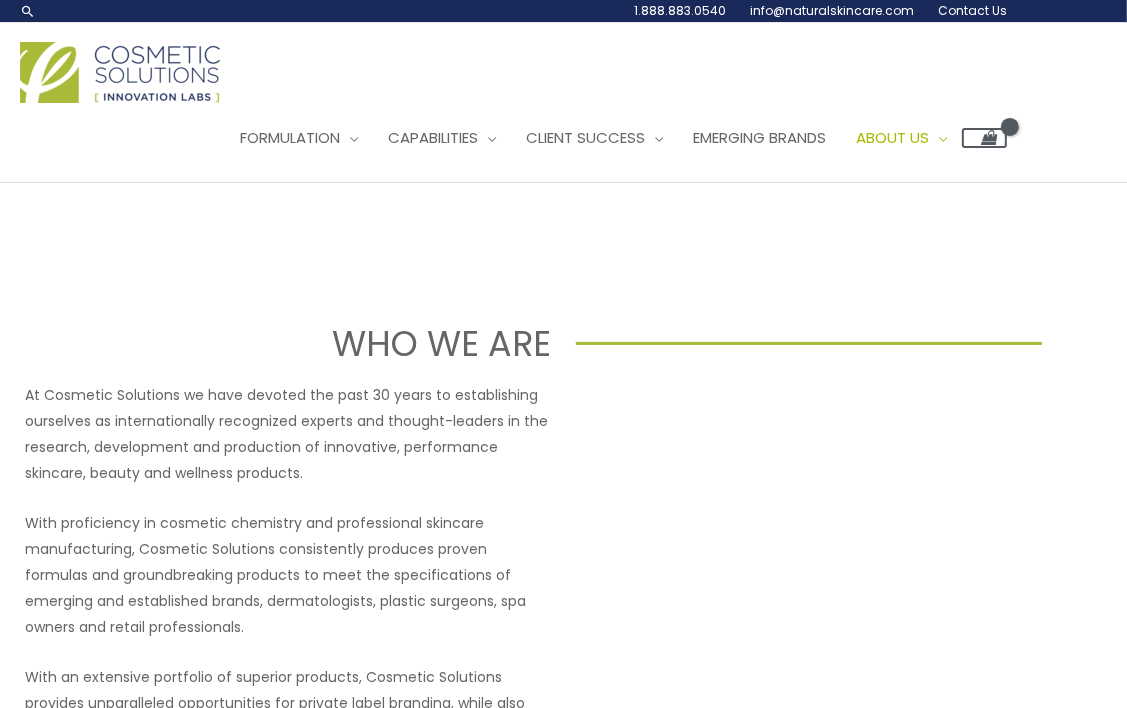 click on "Contact Us" at bounding box center (972, 10) 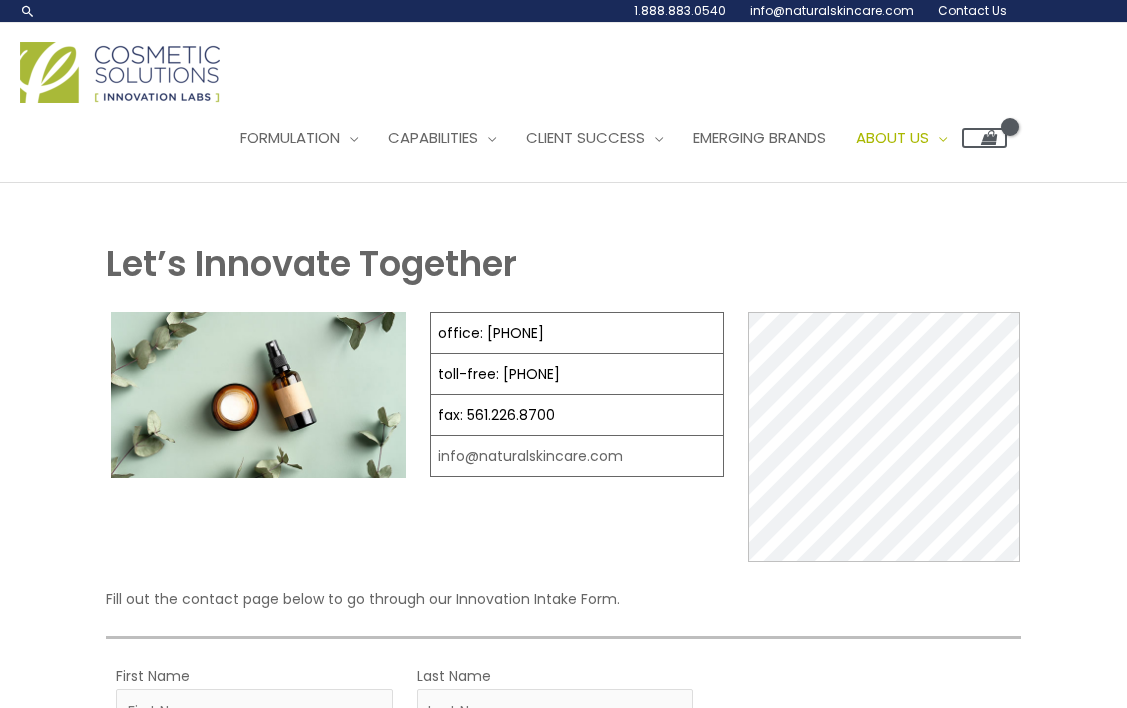 scroll, scrollTop: 0, scrollLeft: 0, axis: both 